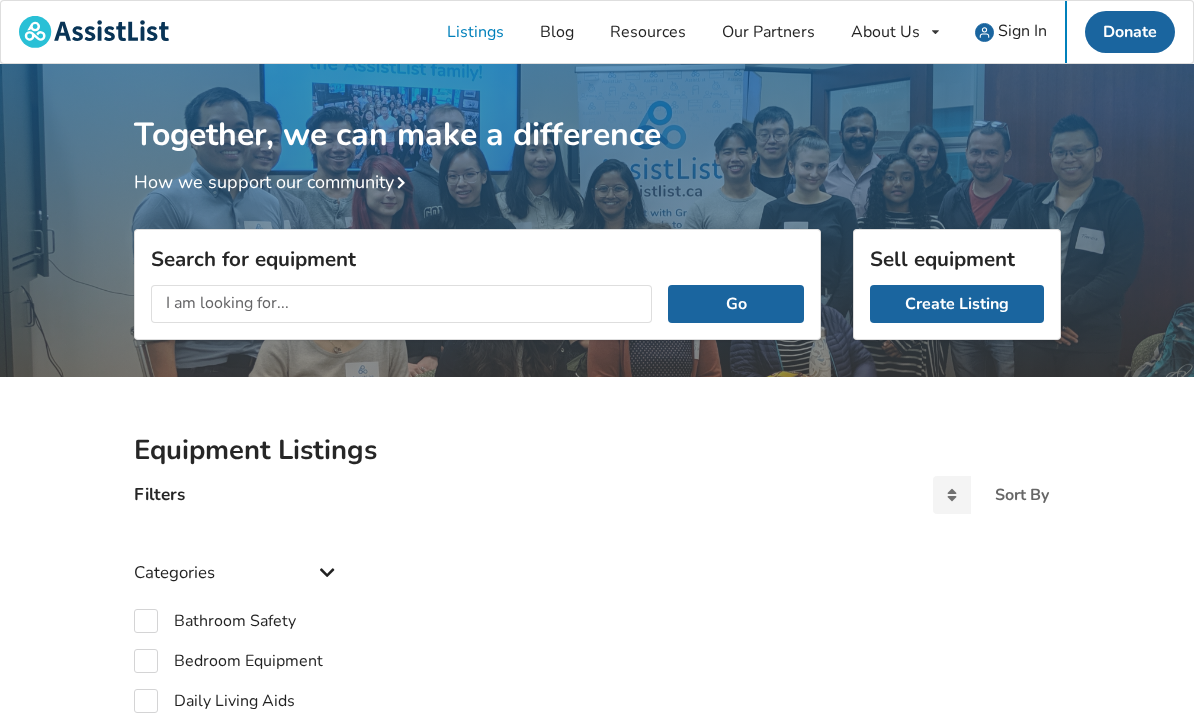 scroll, scrollTop: 66, scrollLeft: 0, axis: vertical 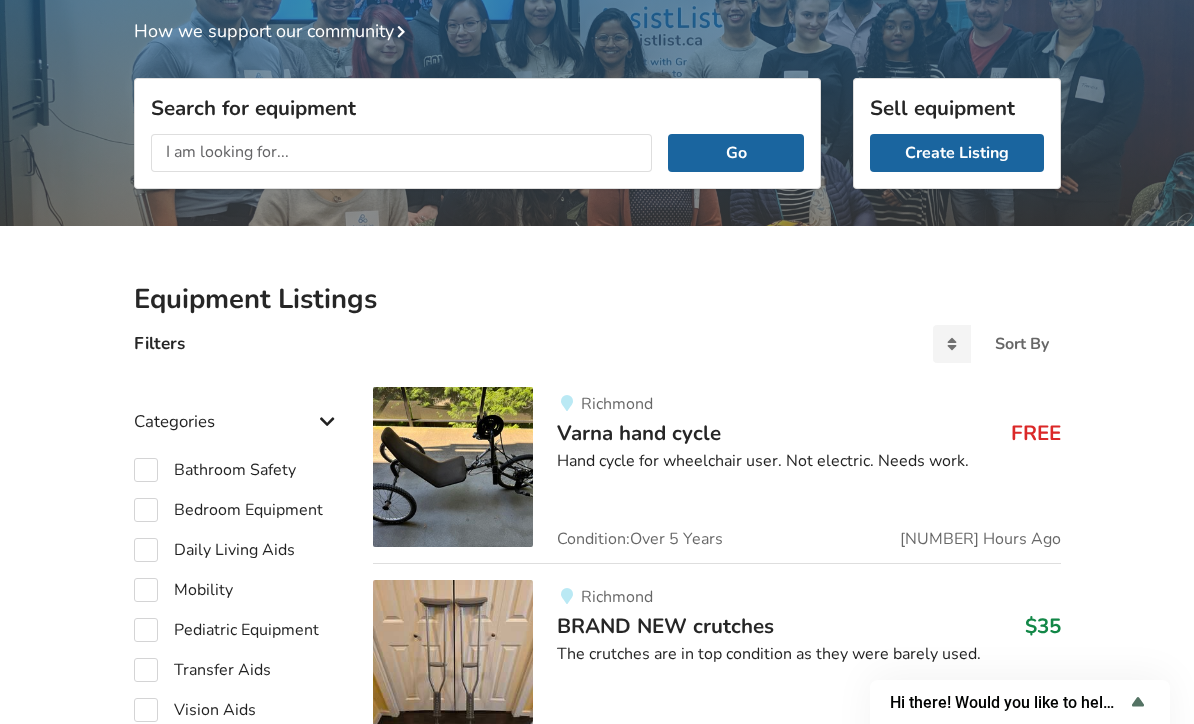 click at bounding box center [453, 467] 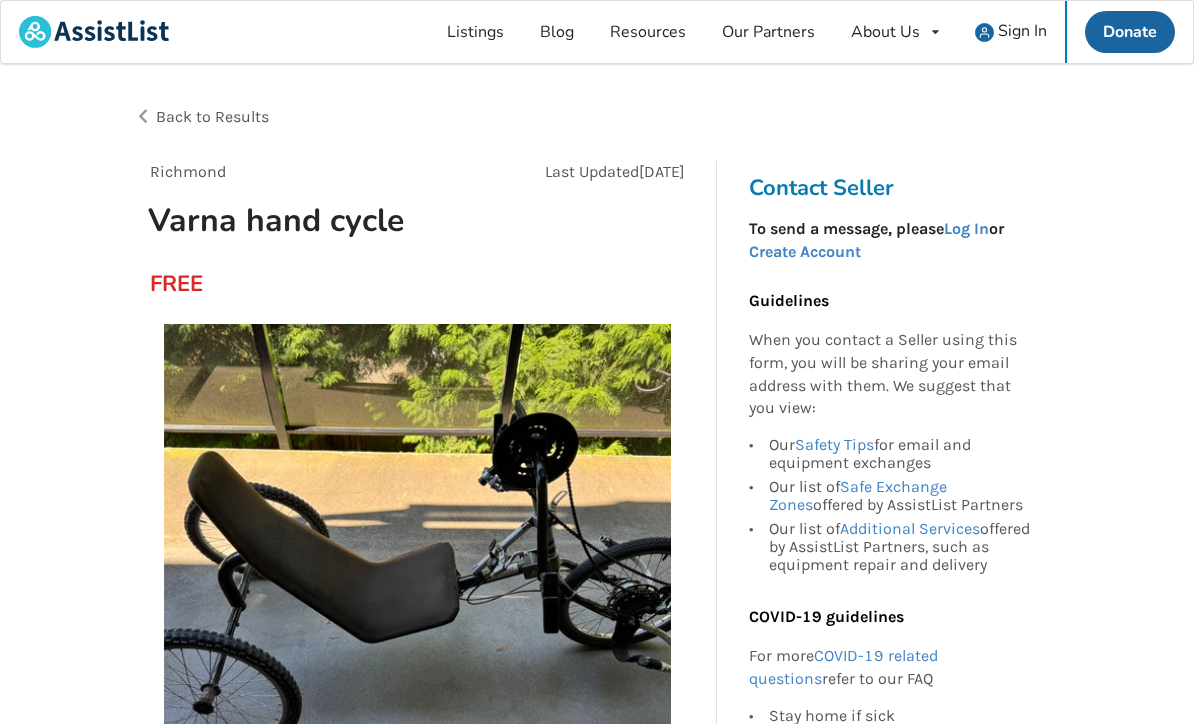 click on "Back to Results" at bounding box center [212, 116] 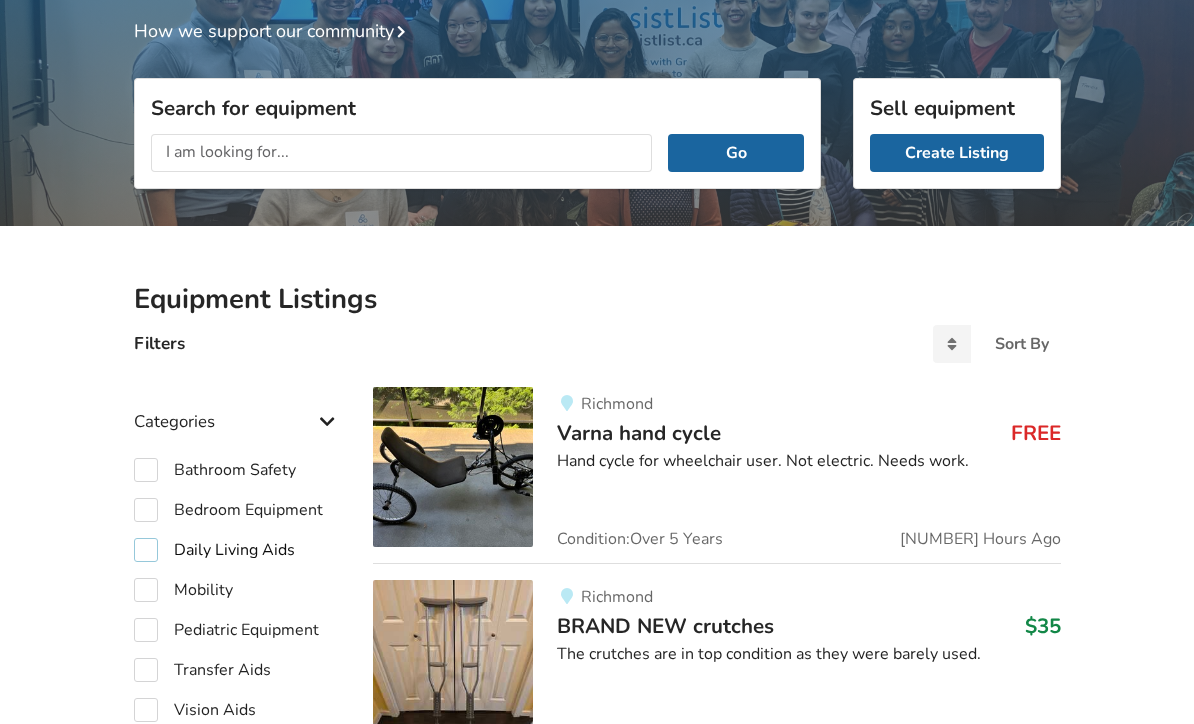 click on "Daily Living Aids" at bounding box center (214, 550) 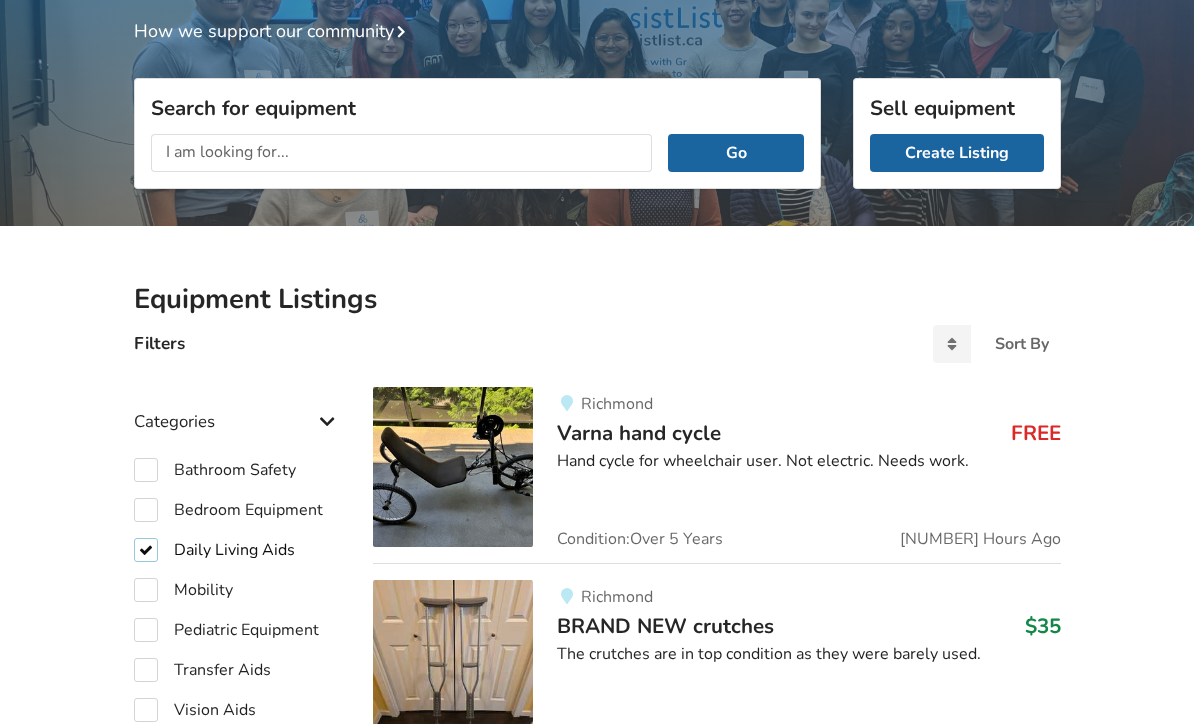 checkbox on "true" 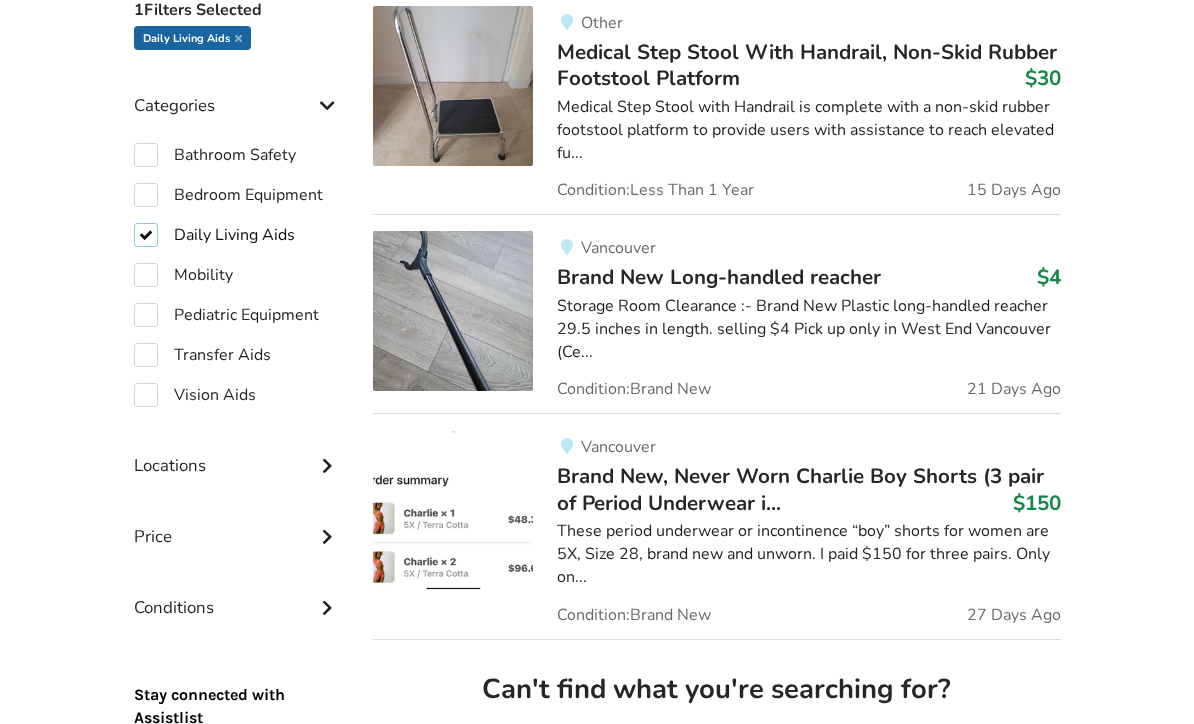 scroll, scrollTop: 529, scrollLeft: 0, axis: vertical 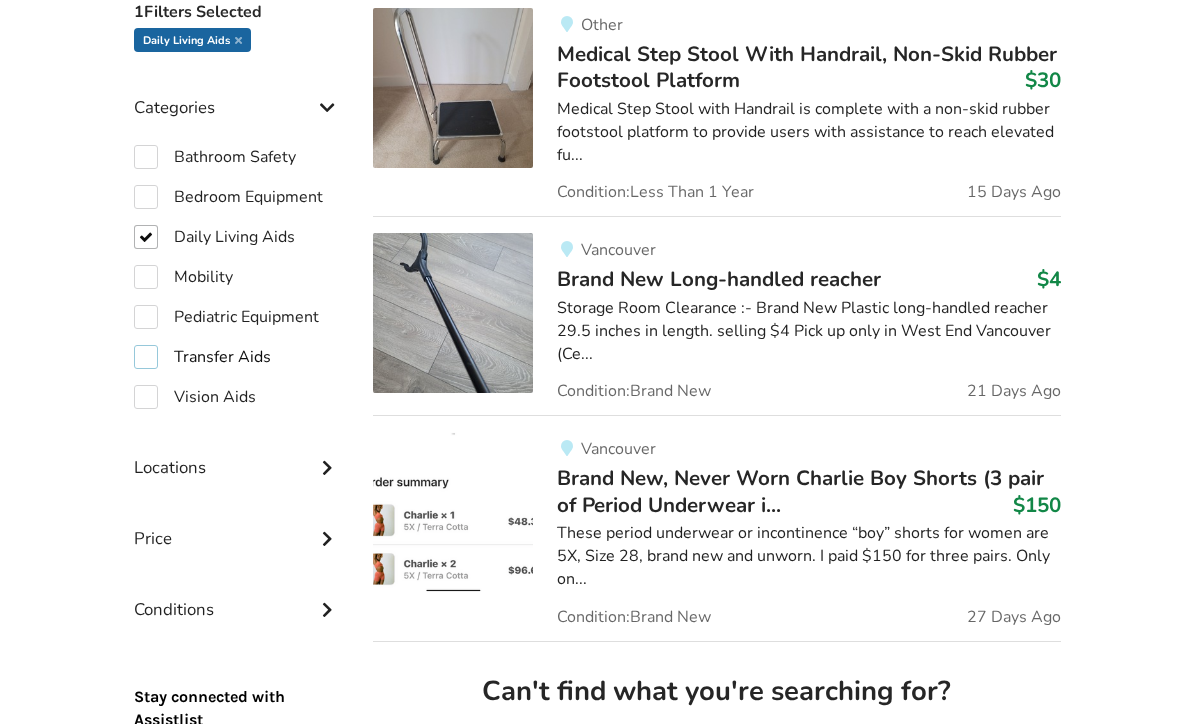 click on "Transfer Aids" at bounding box center [202, 358] 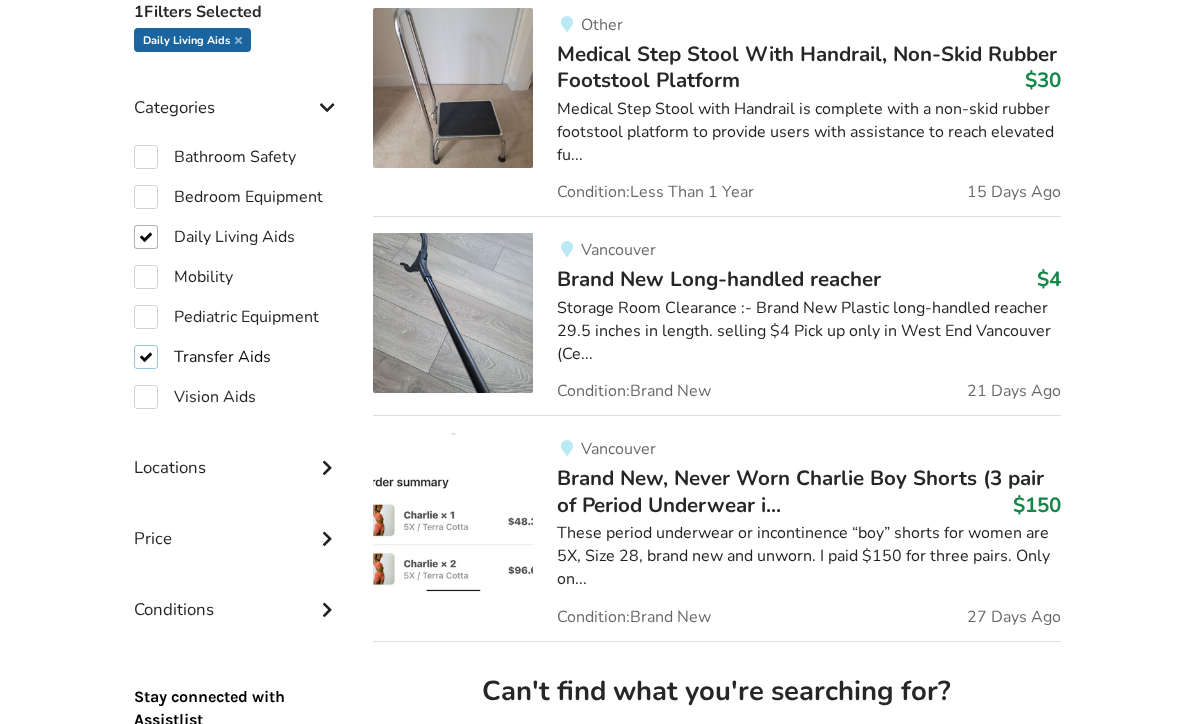 checkbox on "true" 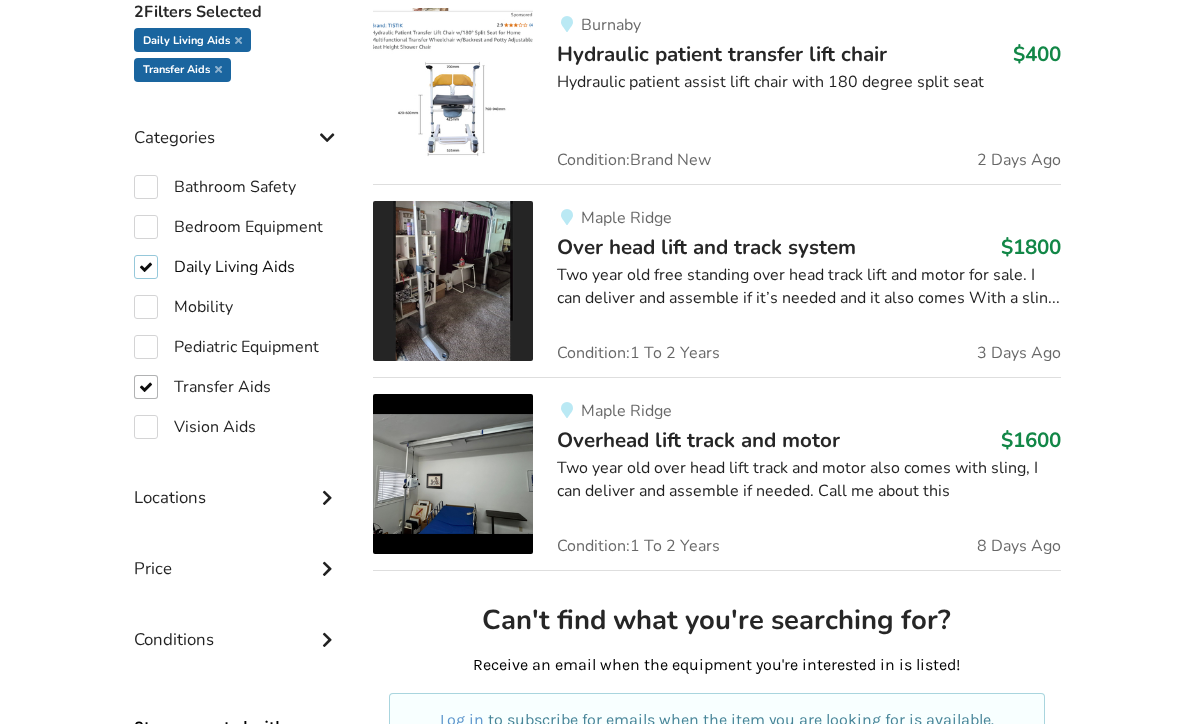 click on "Daily Living Aids" at bounding box center [214, 267] 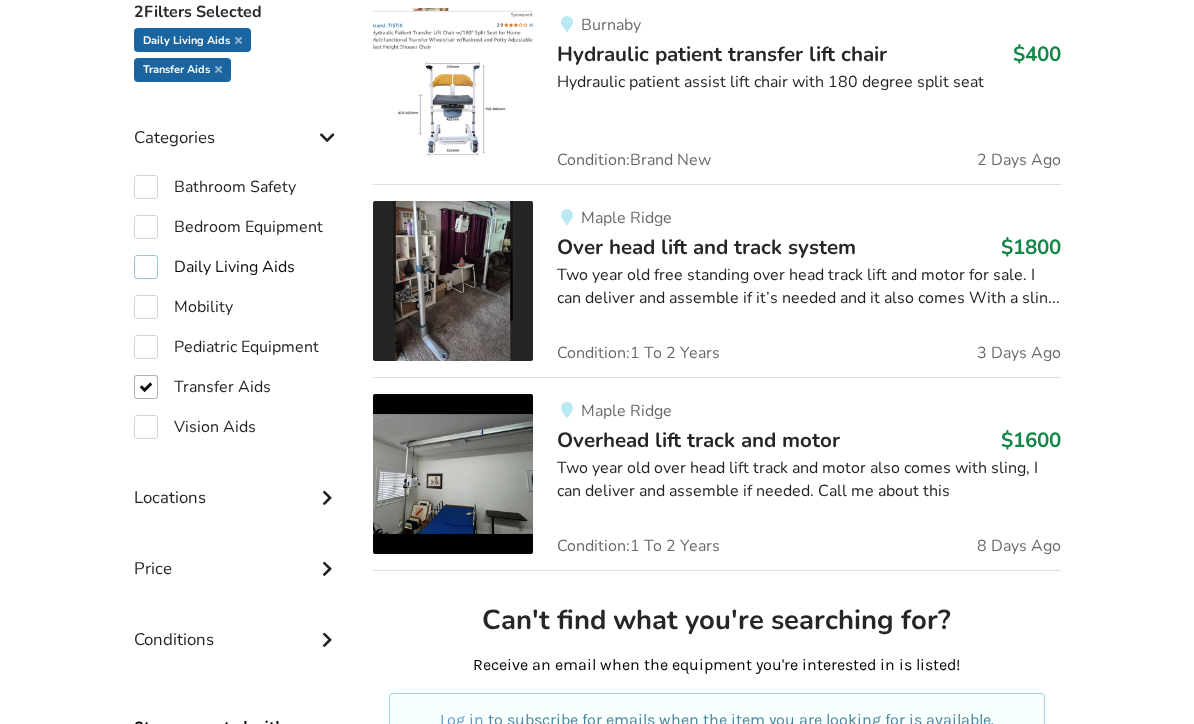 checkbox on "false" 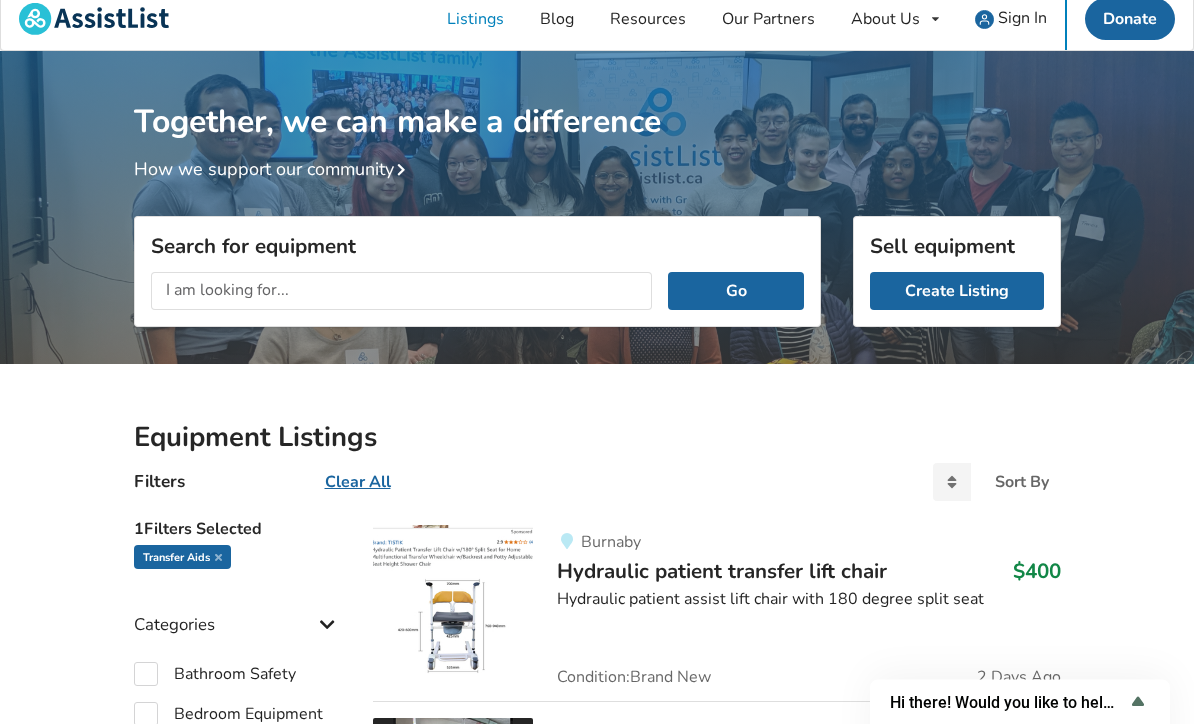 scroll, scrollTop: 0, scrollLeft: 0, axis: both 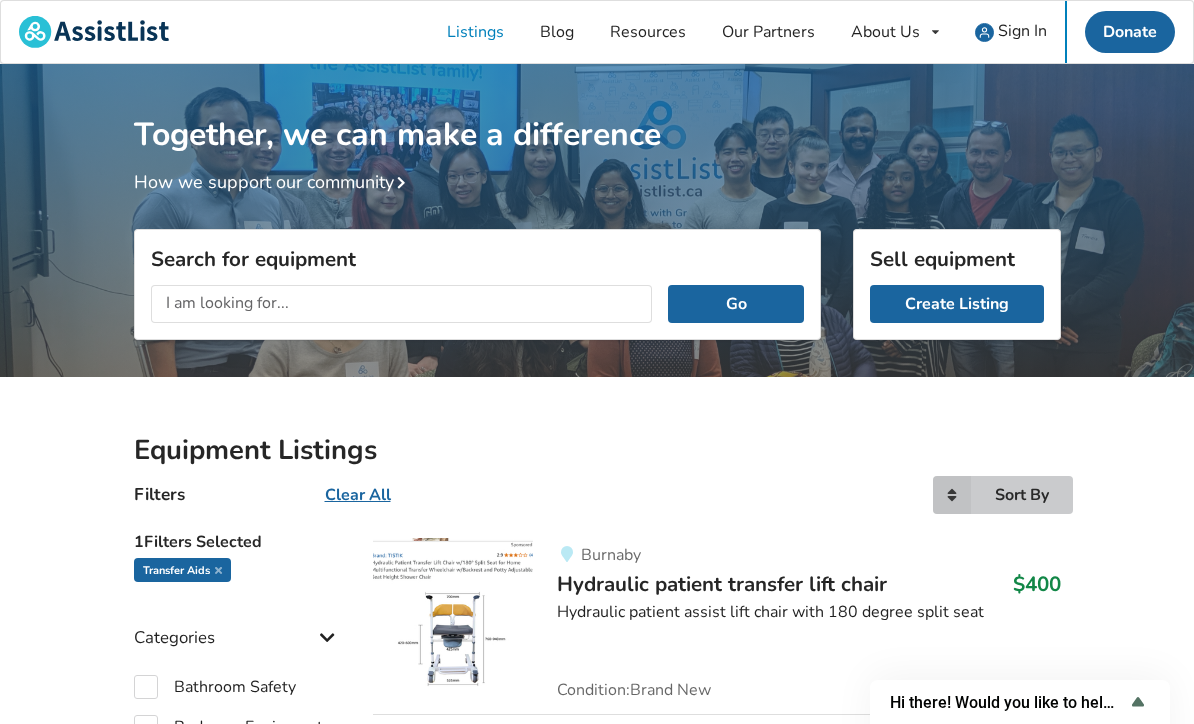 click at bounding box center (952, 495) 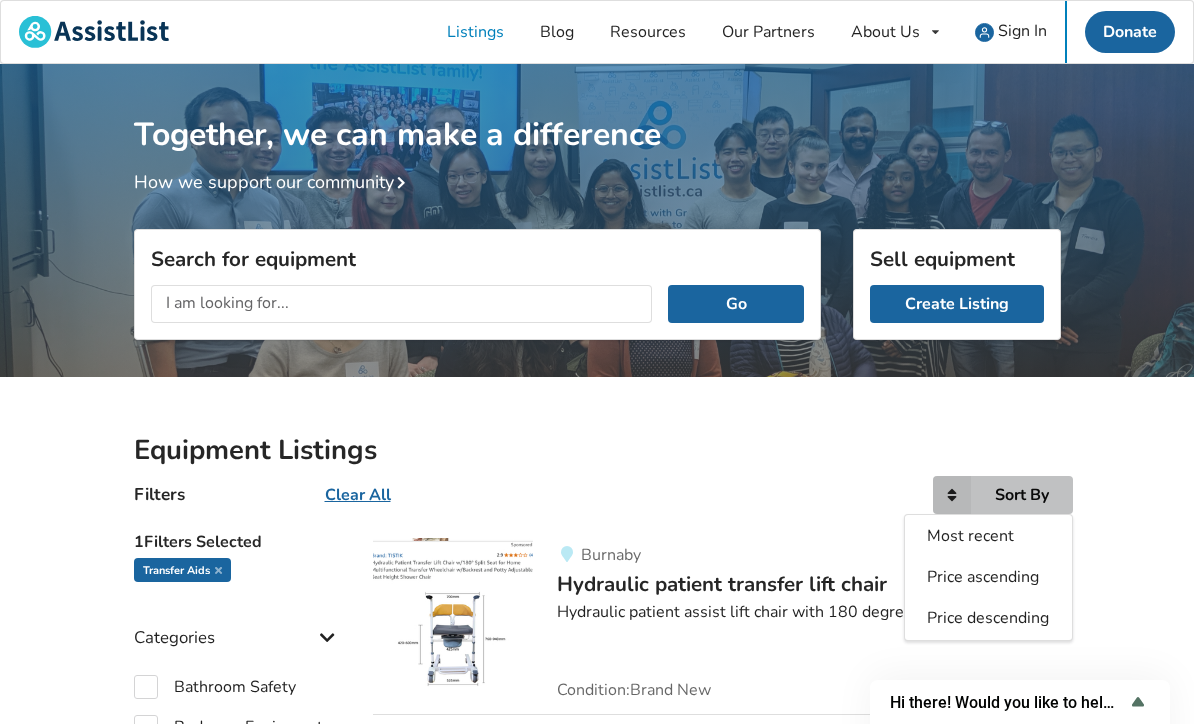 click on "Price ascending" at bounding box center [983, 577] 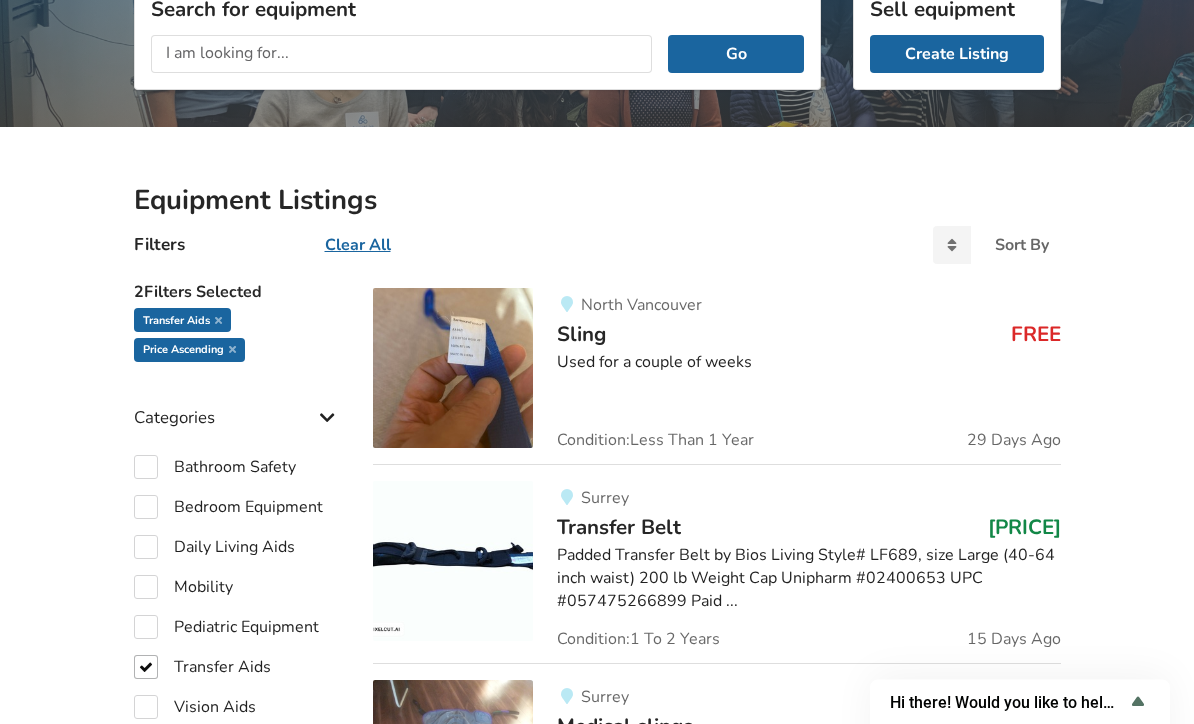 scroll, scrollTop: 246, scrollLeft: 0, axis: vertical 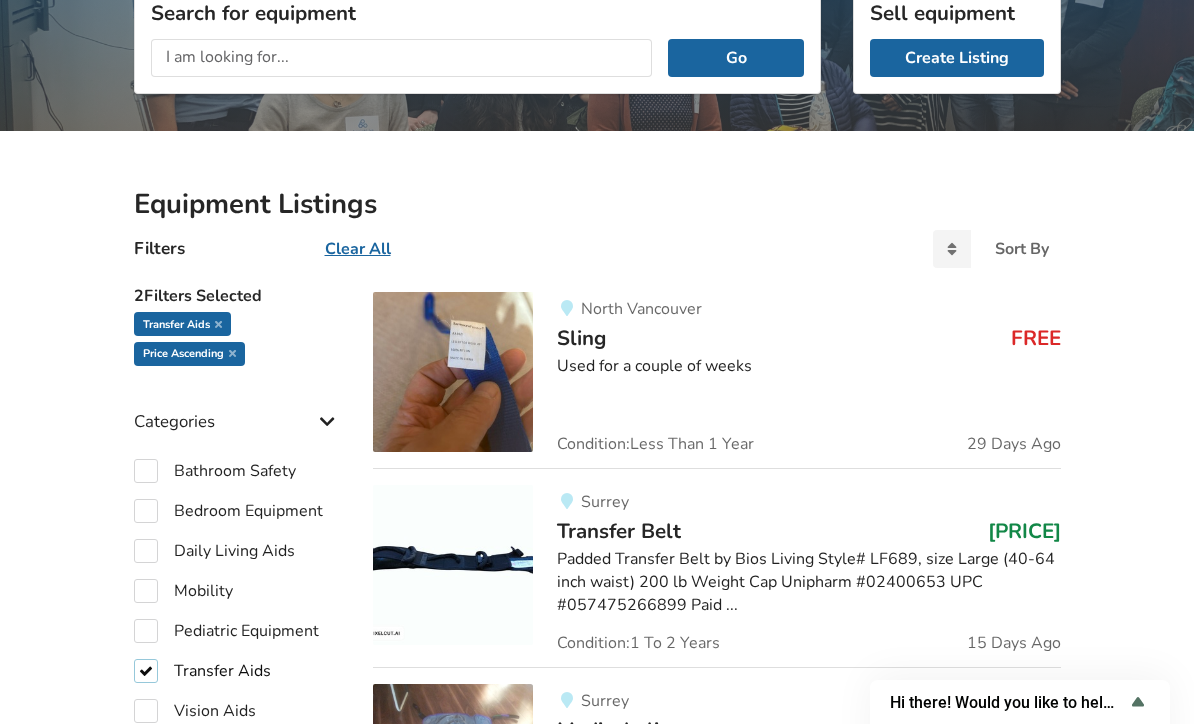 click on "Transfer Aids" at bounding box center [202, 671] 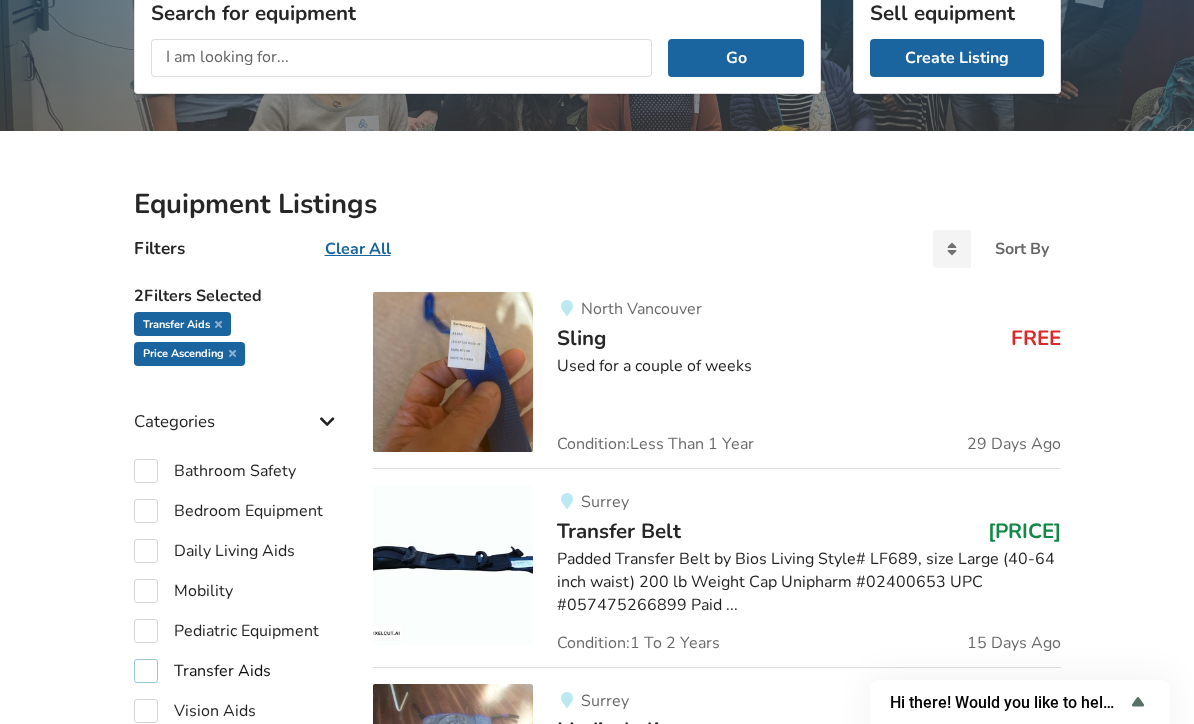checkbox on "false" 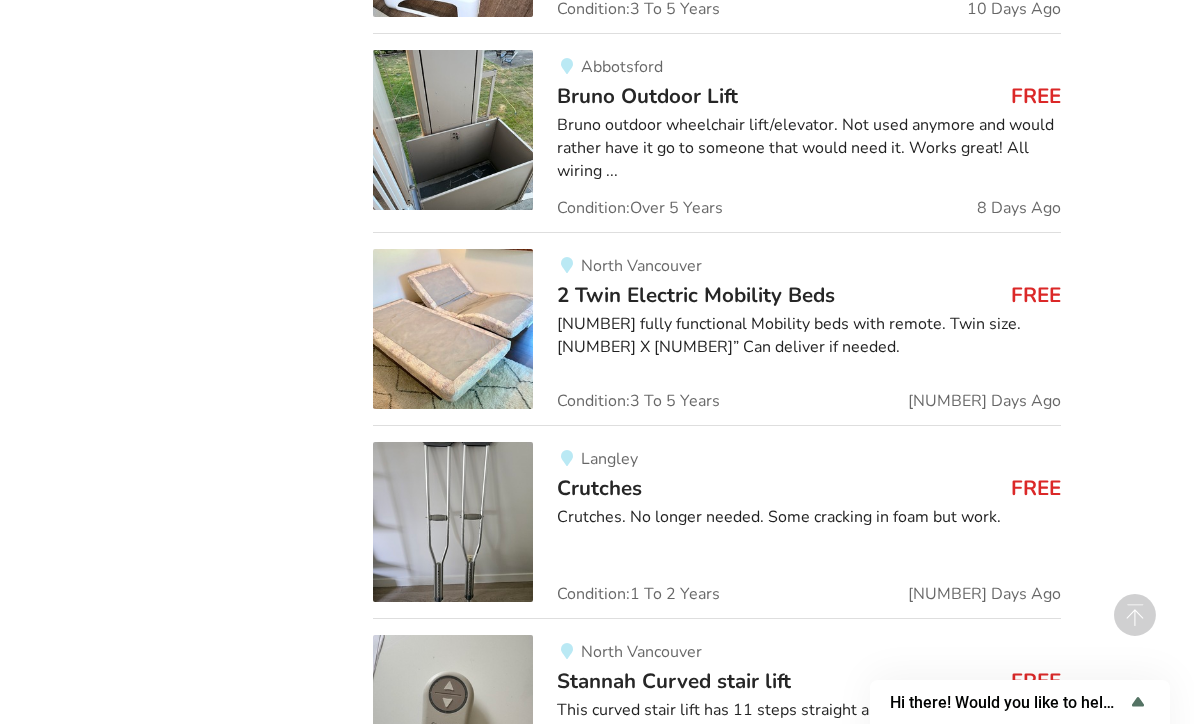 scroll, scrollTop: 3008, scrollLeft: 0, axis: vertical 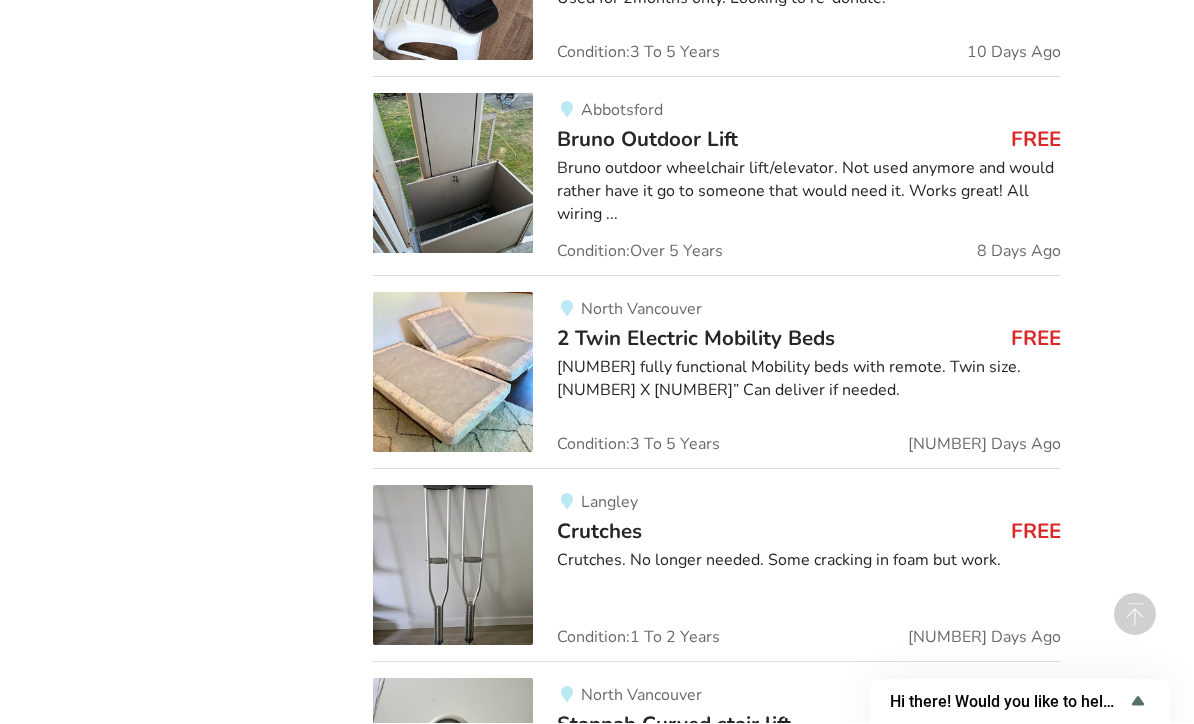 click at bounding box center [453, 174] 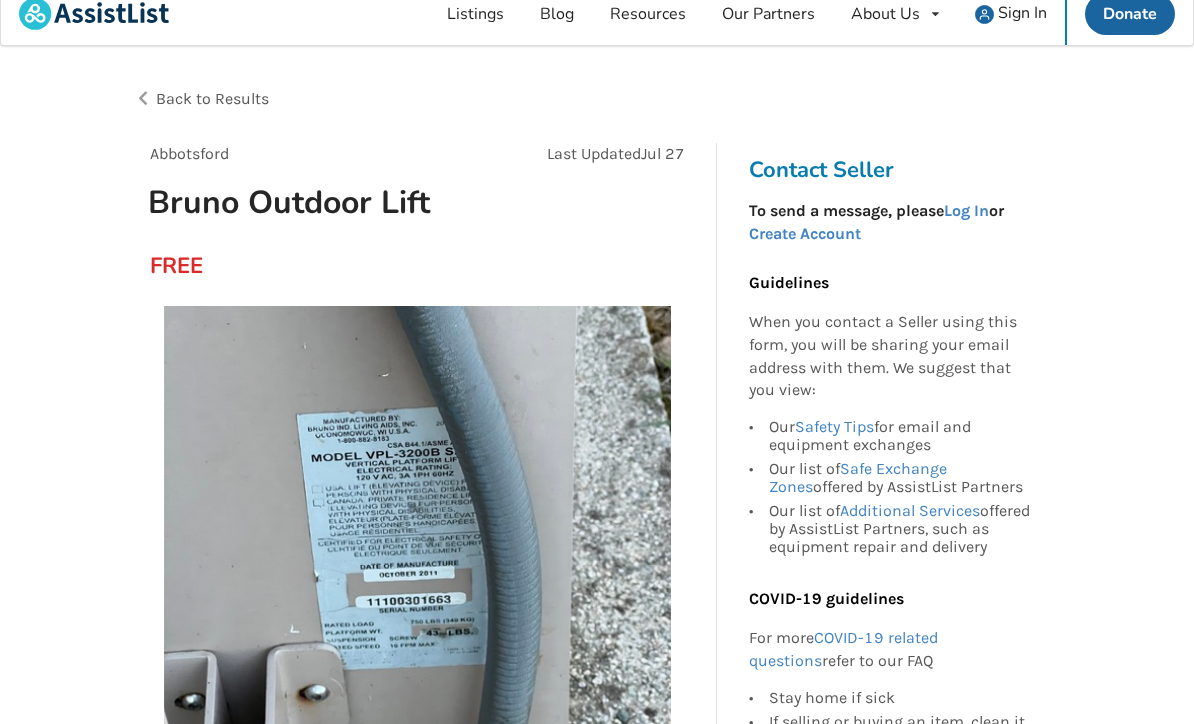 scroll, scrollTop: 0, scrollLeft: 0, axis: both 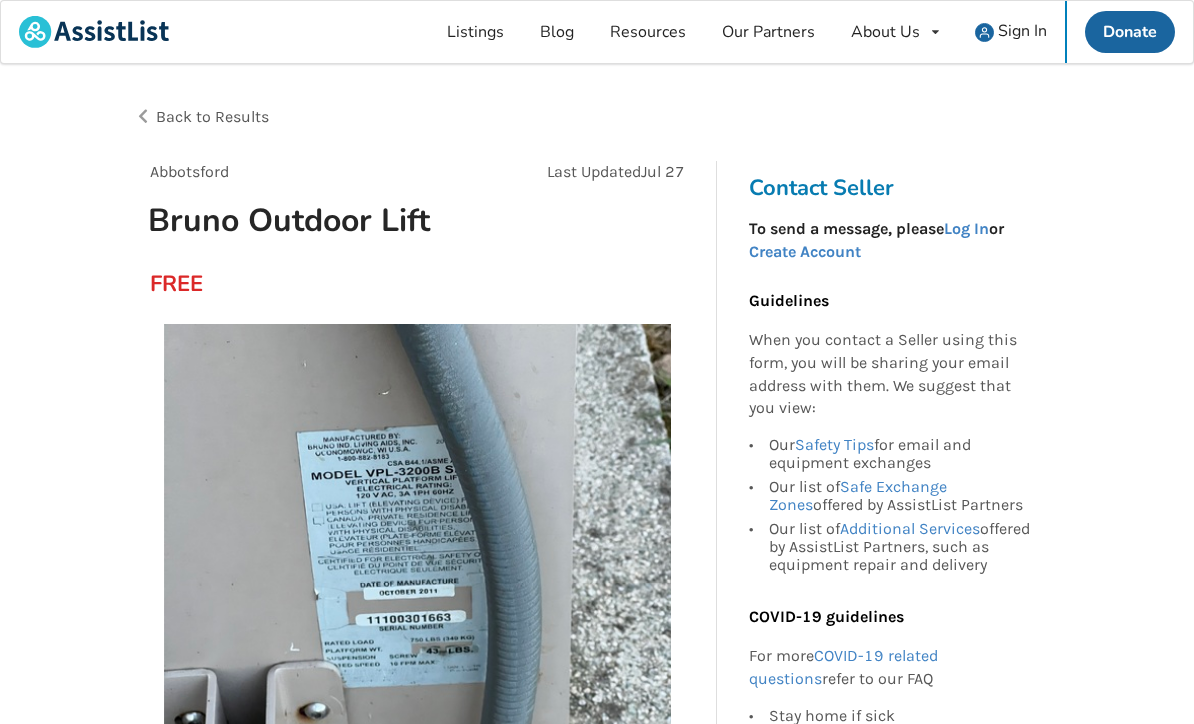 click on "Back to Results" at bounding box center (212, 116) 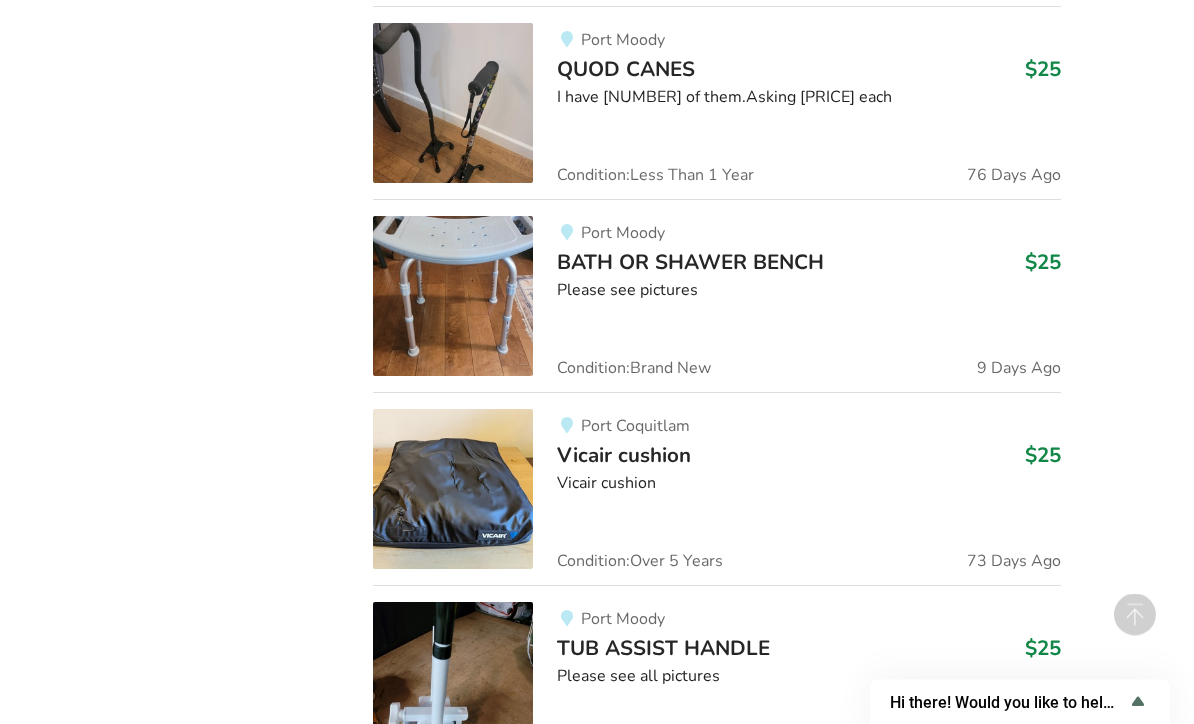 scroll, scrollTop: 12107, scrollLeft: 0, axis: vertical 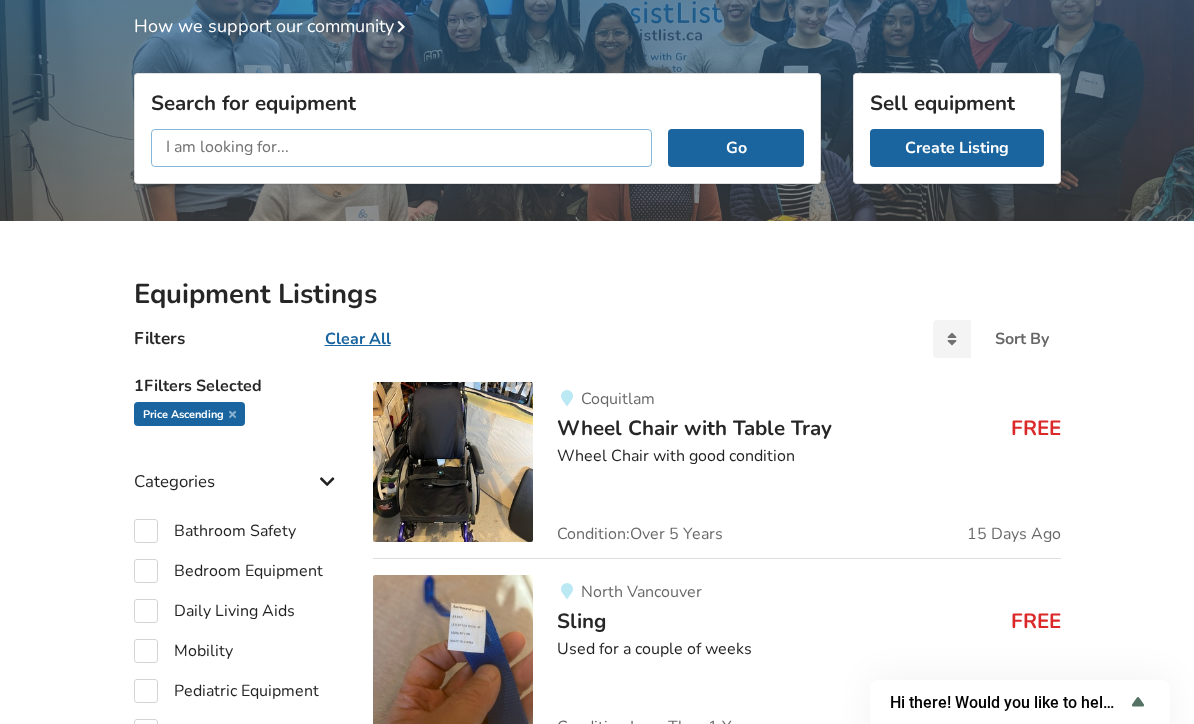 paste on "MAIDeSITe Electric Chair Lift, Get Up from Floor" 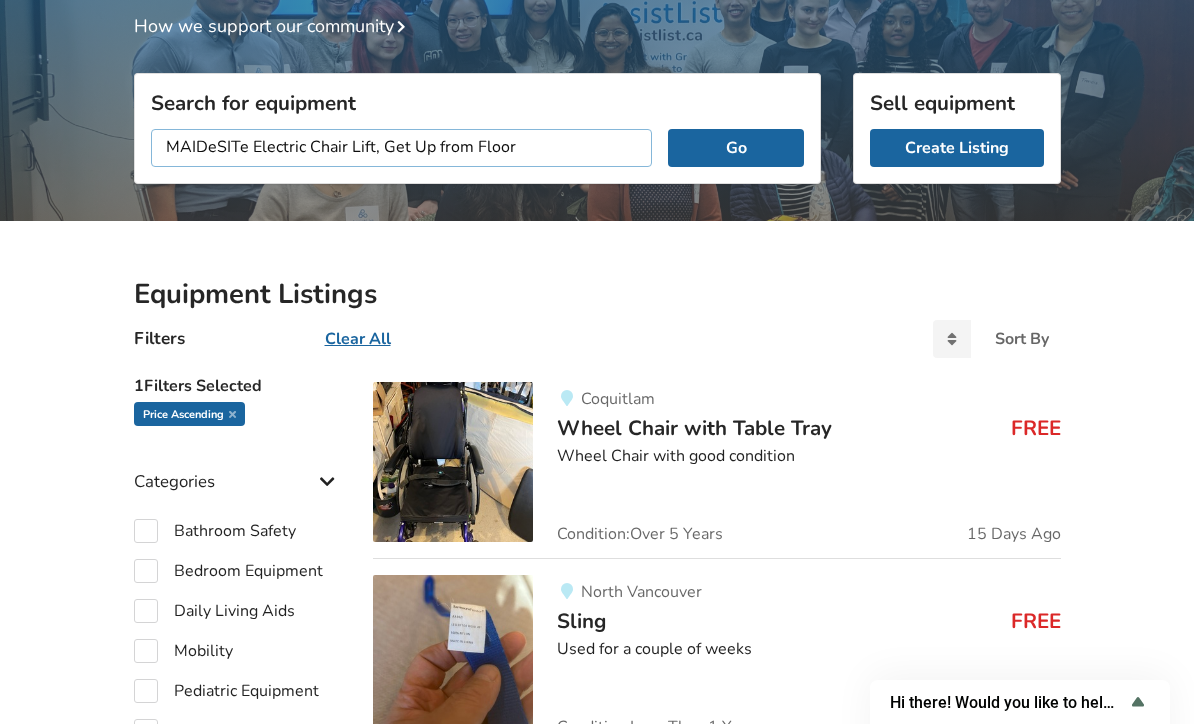click on "MAIDeSITe Electric Chair Lift, Get Up from Floor" at bounding box center (402, 148) 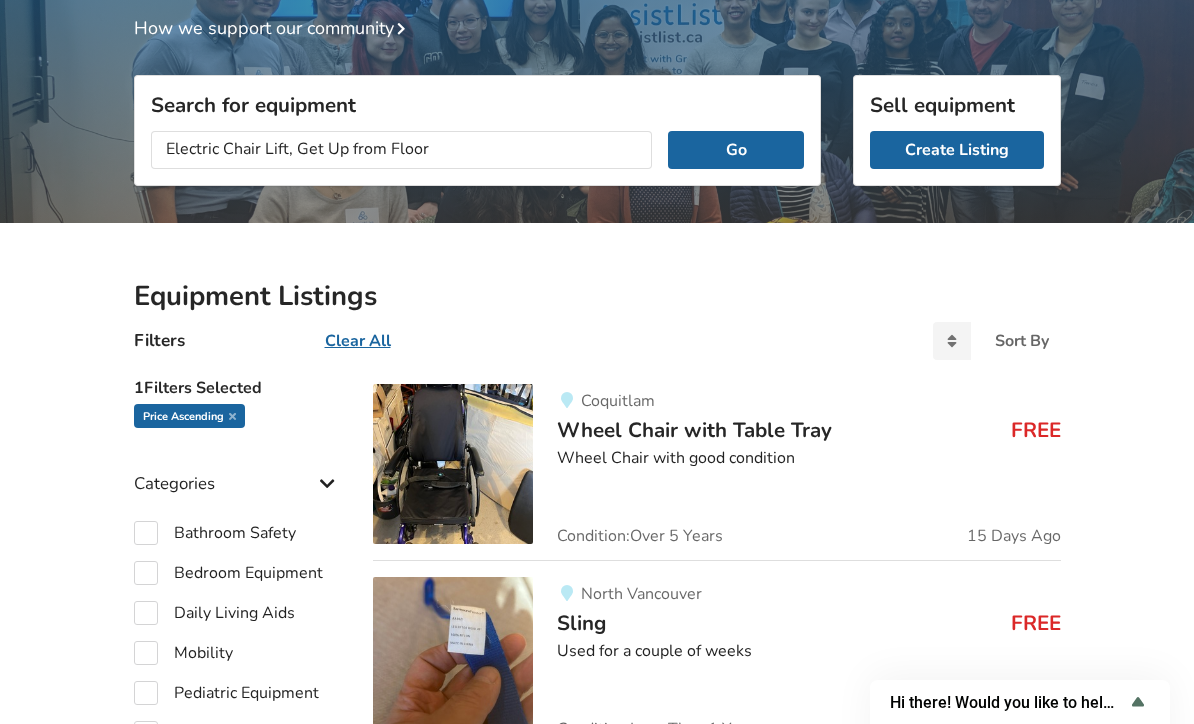 click on "Go" at bounding box center [735, 150] 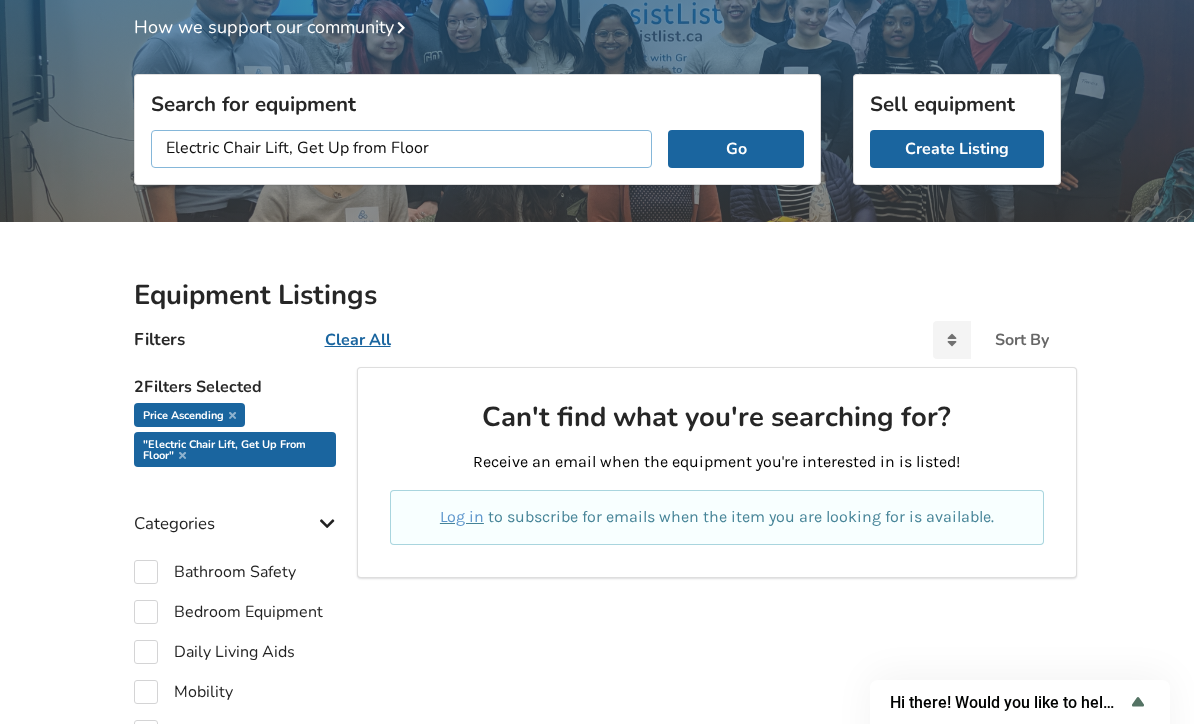 click on "Electric Chair Lift, Get Up from Floor" at bounding box center (402, 149) 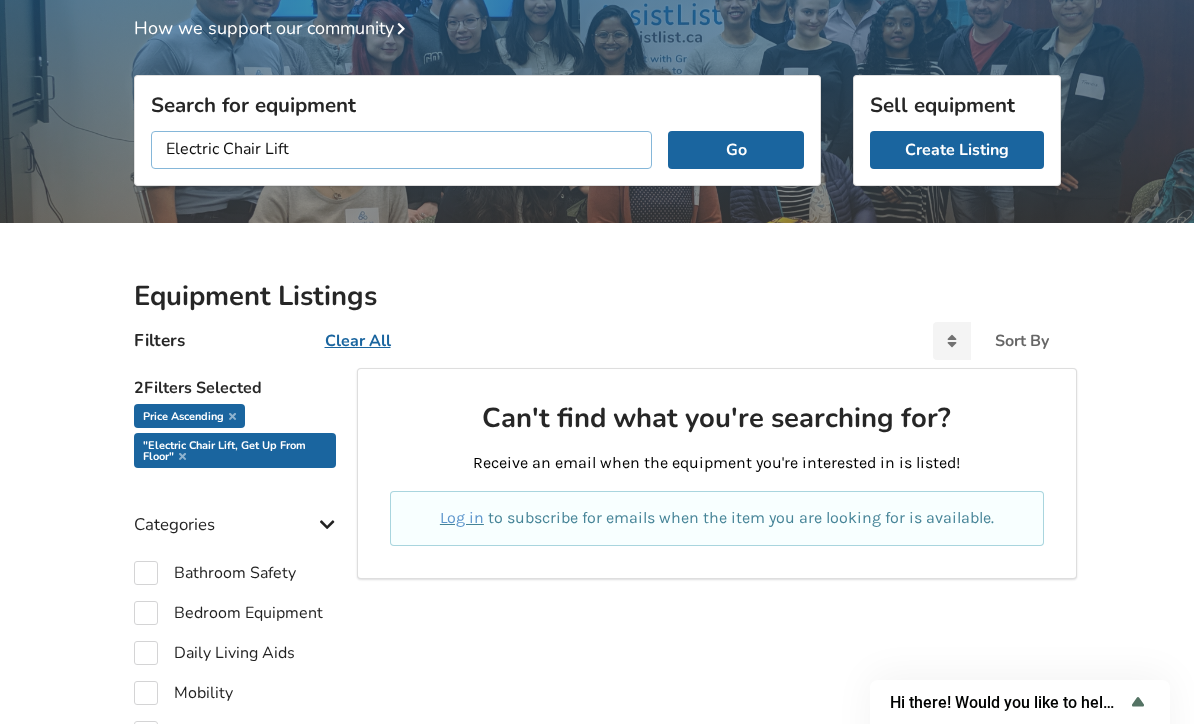 type on "Electric Chair Lift" 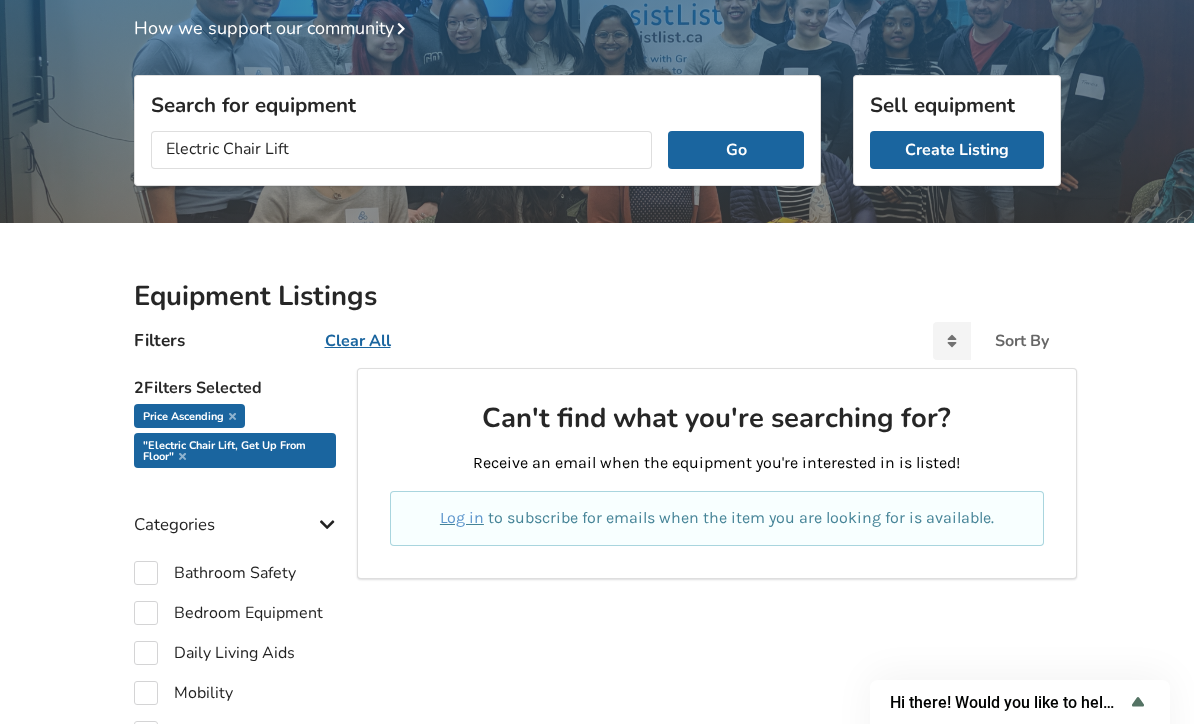 click on "Go" at bounding box center (735, 150) 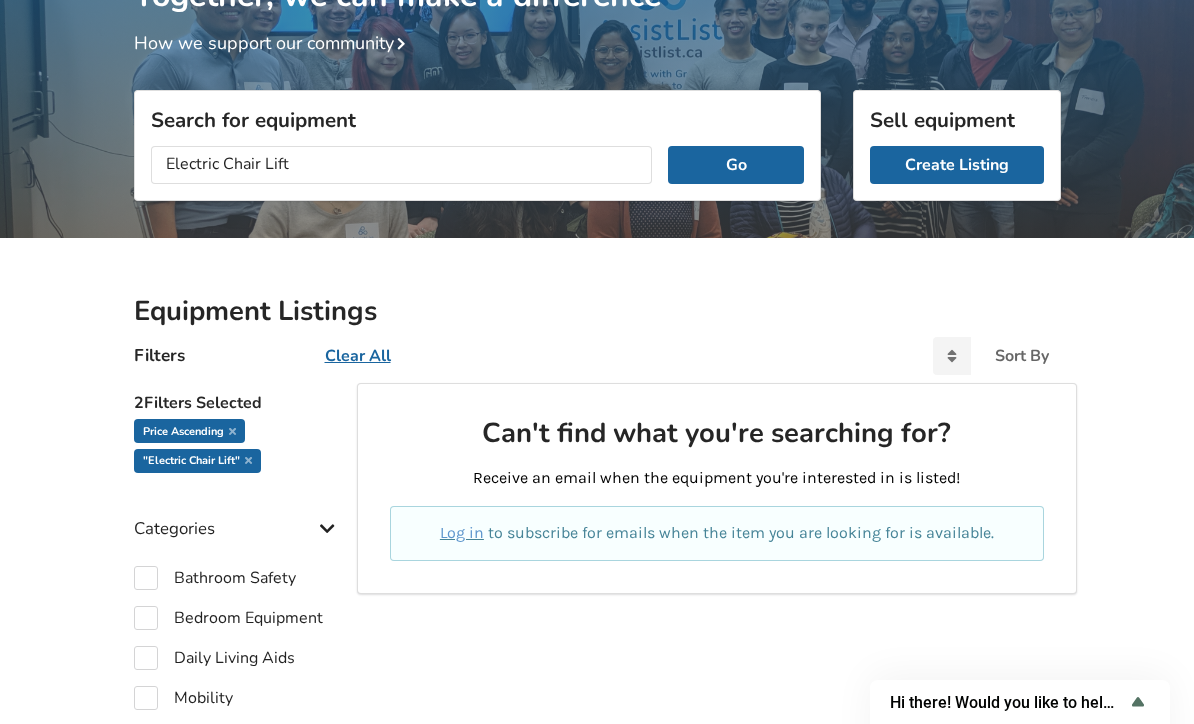 scroll, scrollTop: 123, scrollLeft: 0, axis: vertical 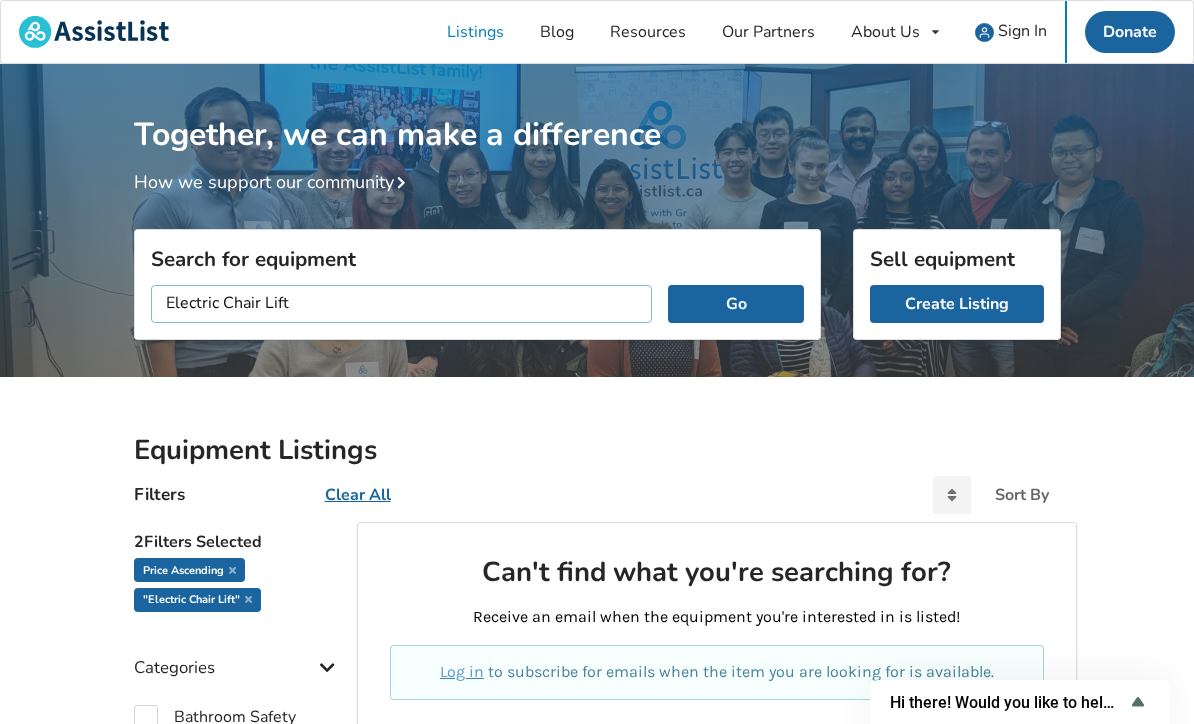 click on "Electric Chair Lift" at bounding box center [402, 304] 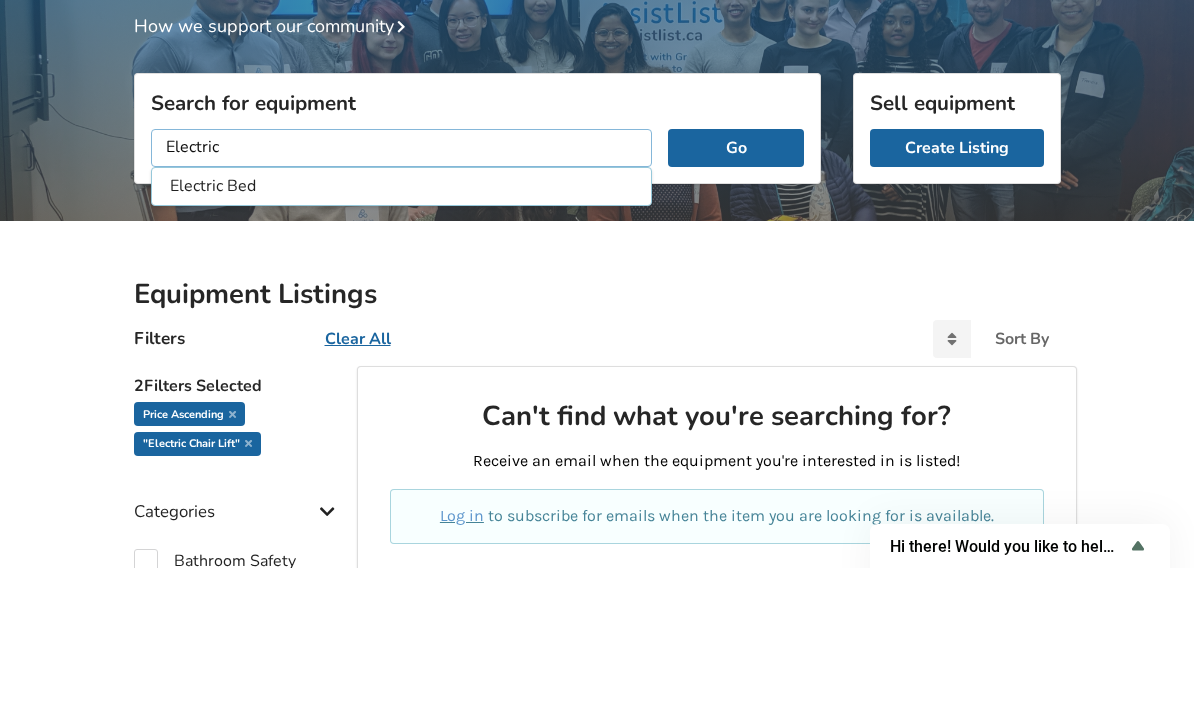 click on "Go" at bounding box center (735, 304) 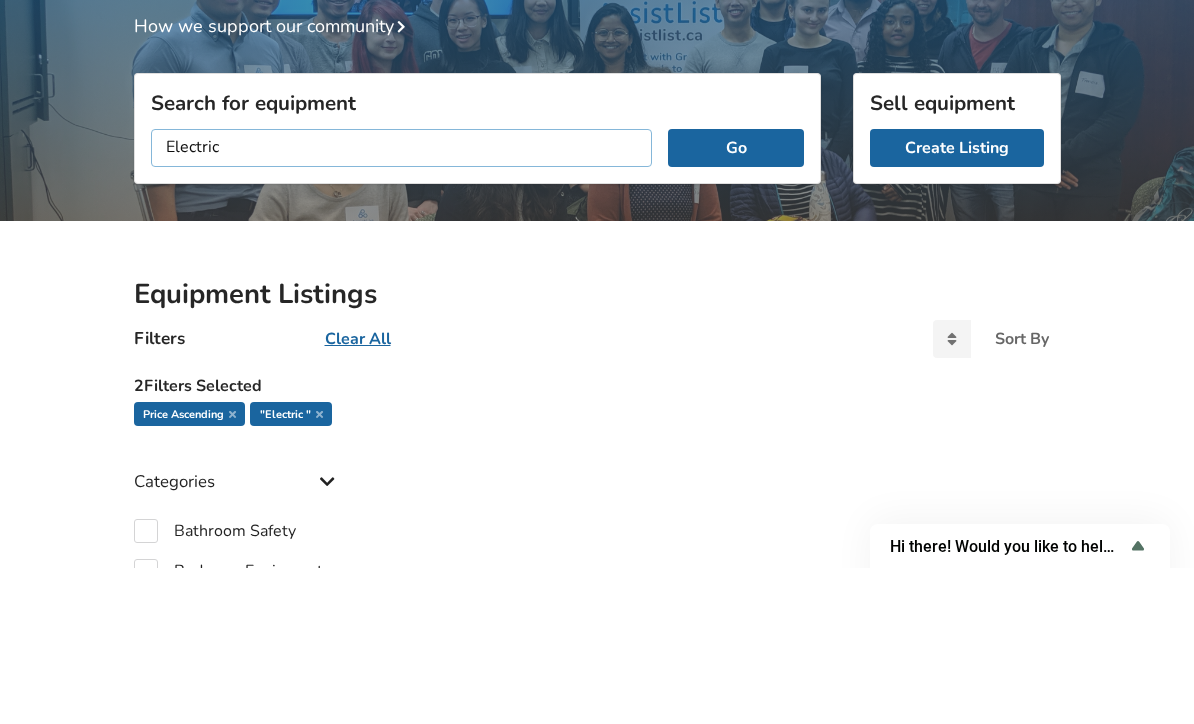 click on "Go" at bounding box center [735, 304] 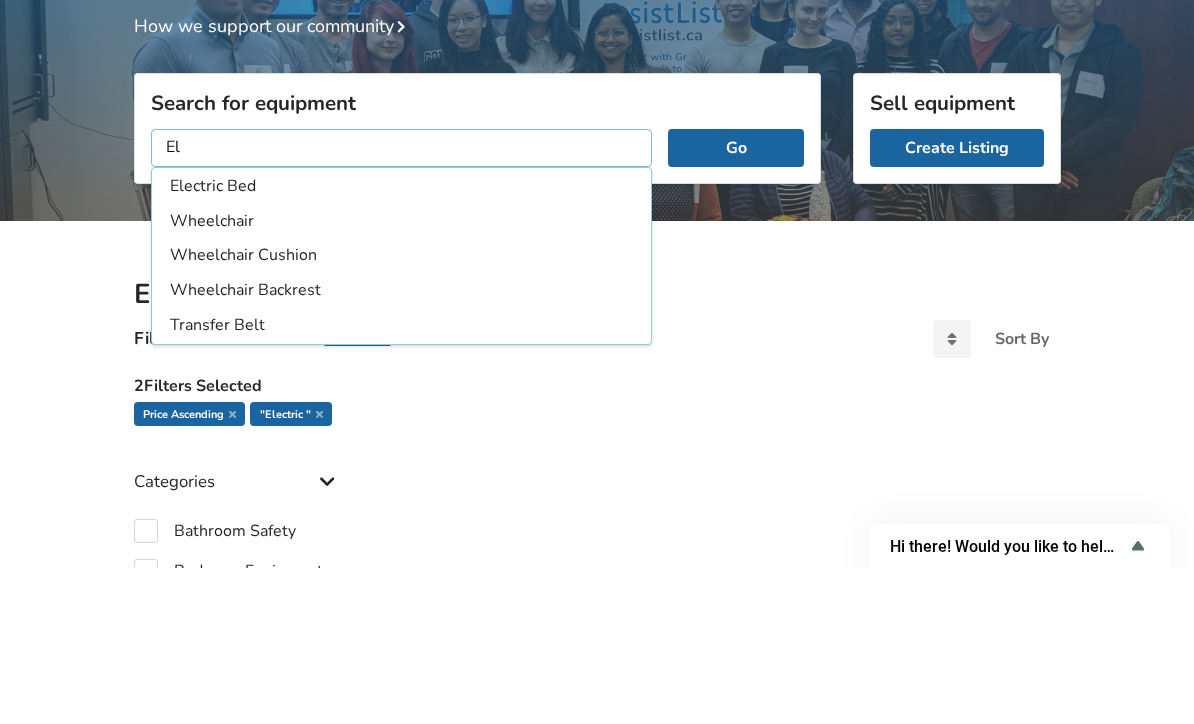 type on "E" 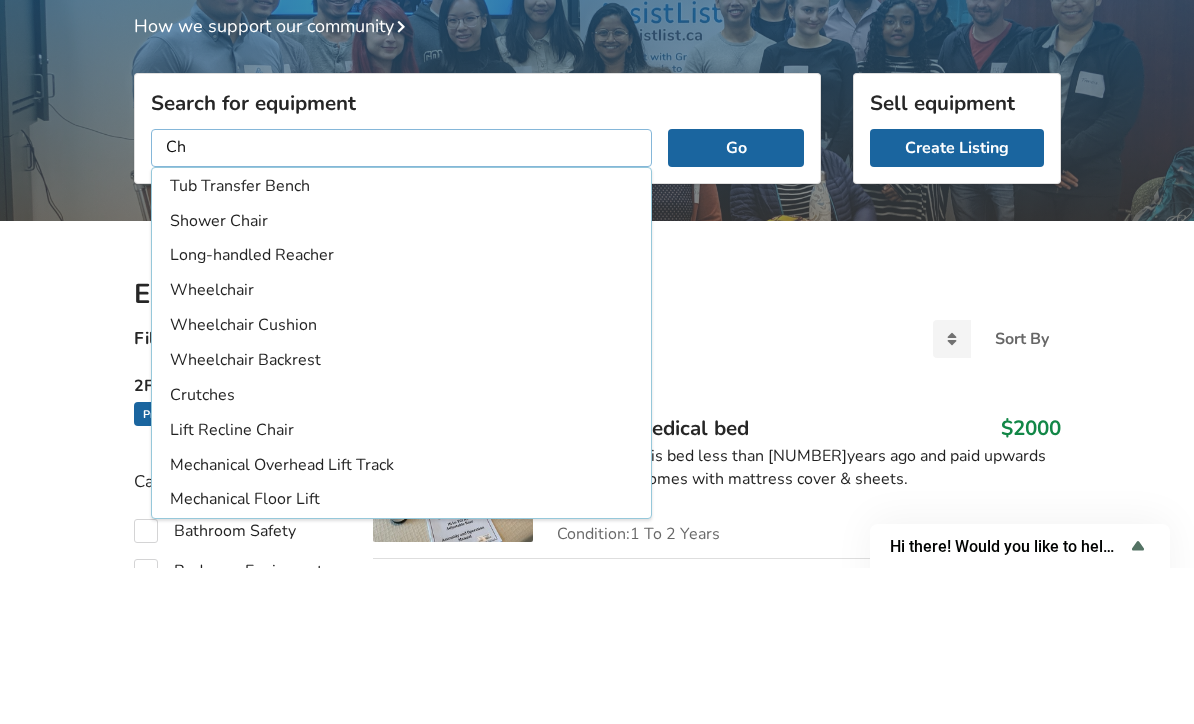 type on "C" 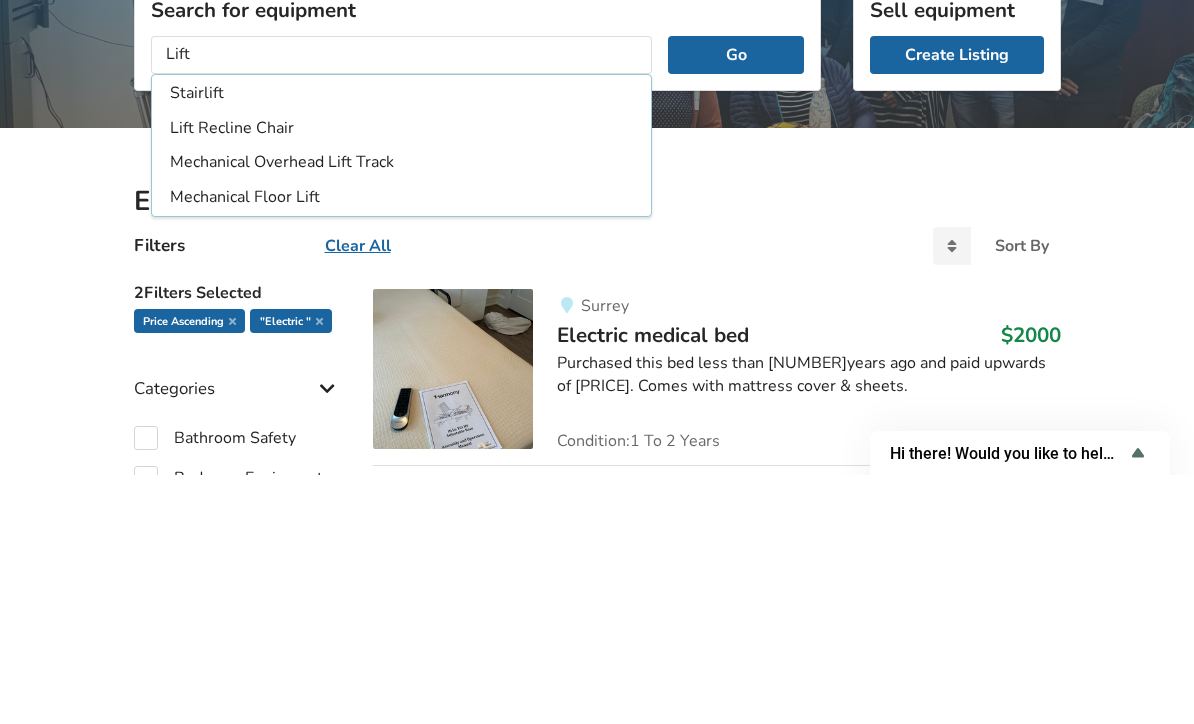 click on "Mechanical Floor Lift" at bounding box center [402, 446] 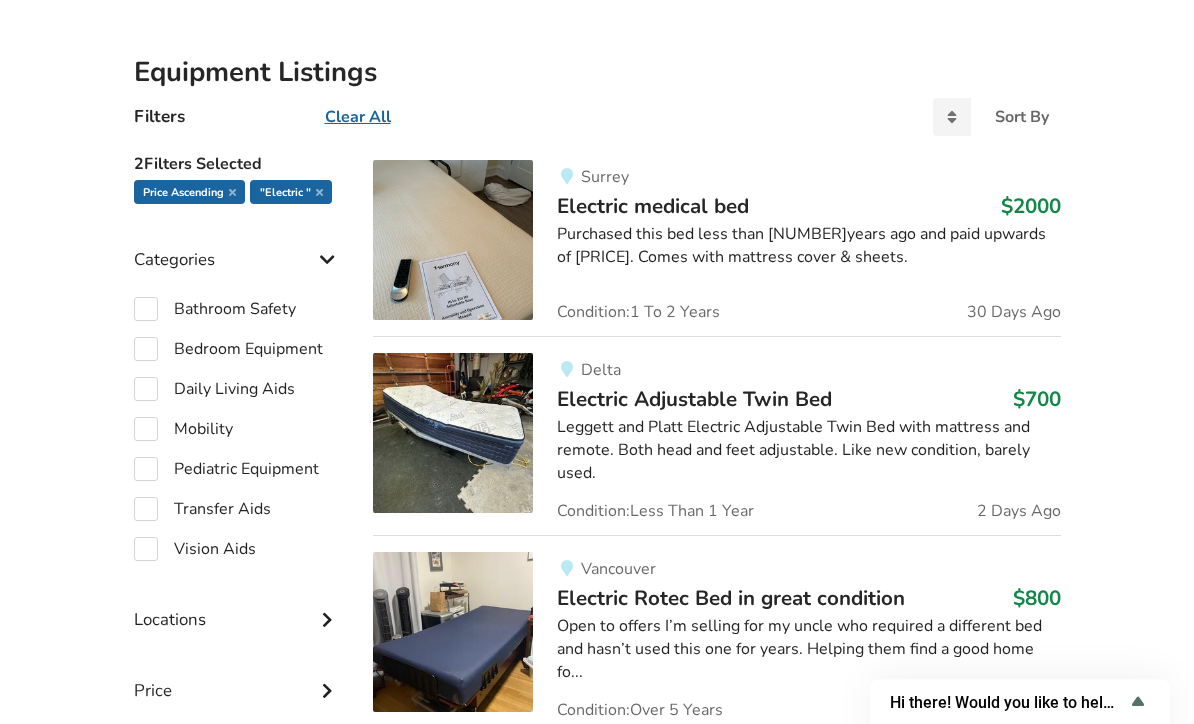 scroll, scrollTop: 378, scrollLeft: 0, axis: vertical 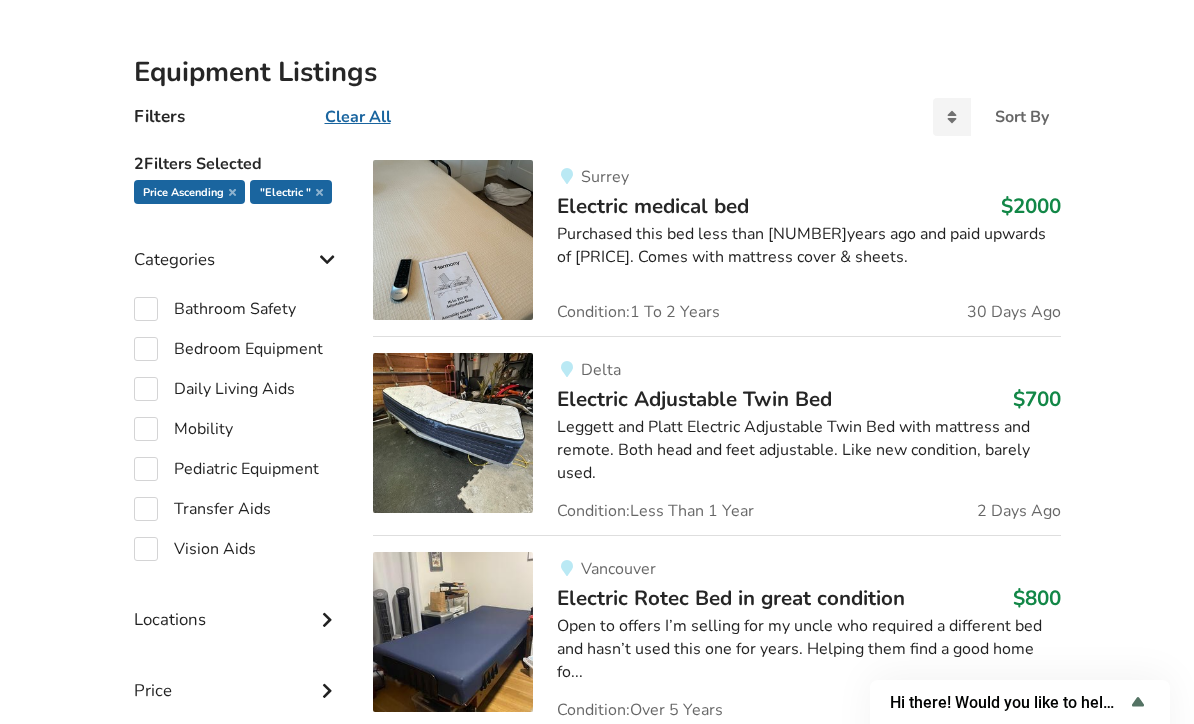 click at bounding box center (319, 192) 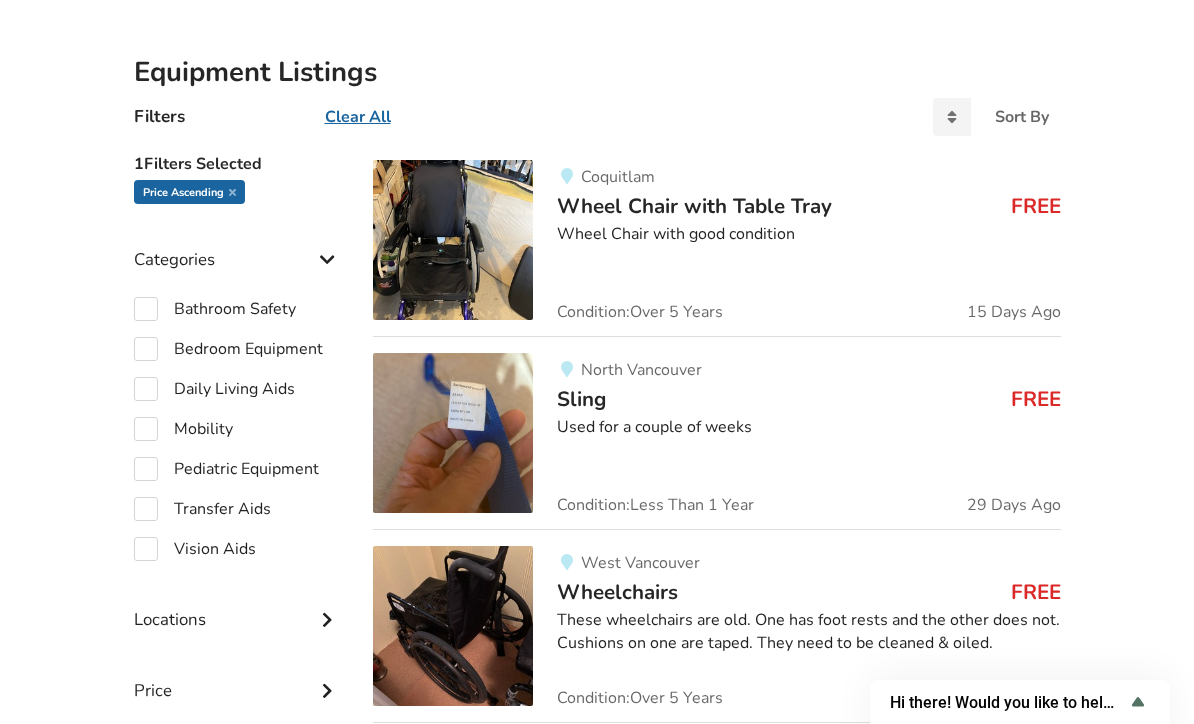 click at bounding box center (232, 192) 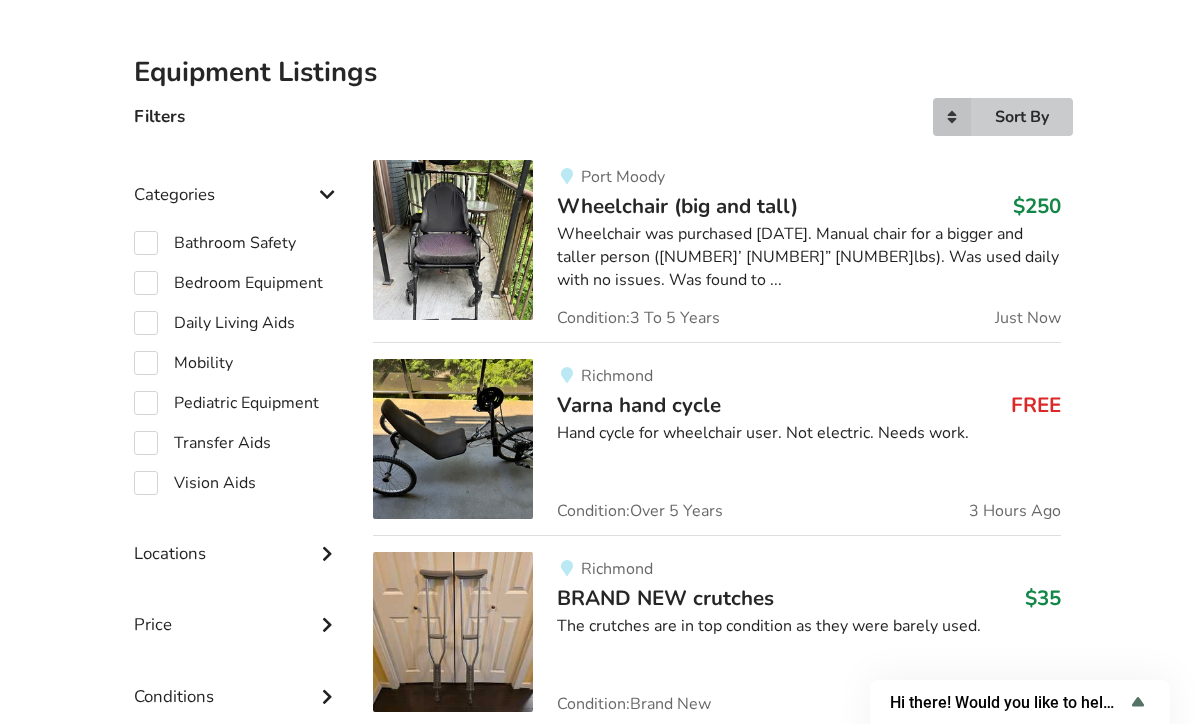 click at bounding box center [952, 117] 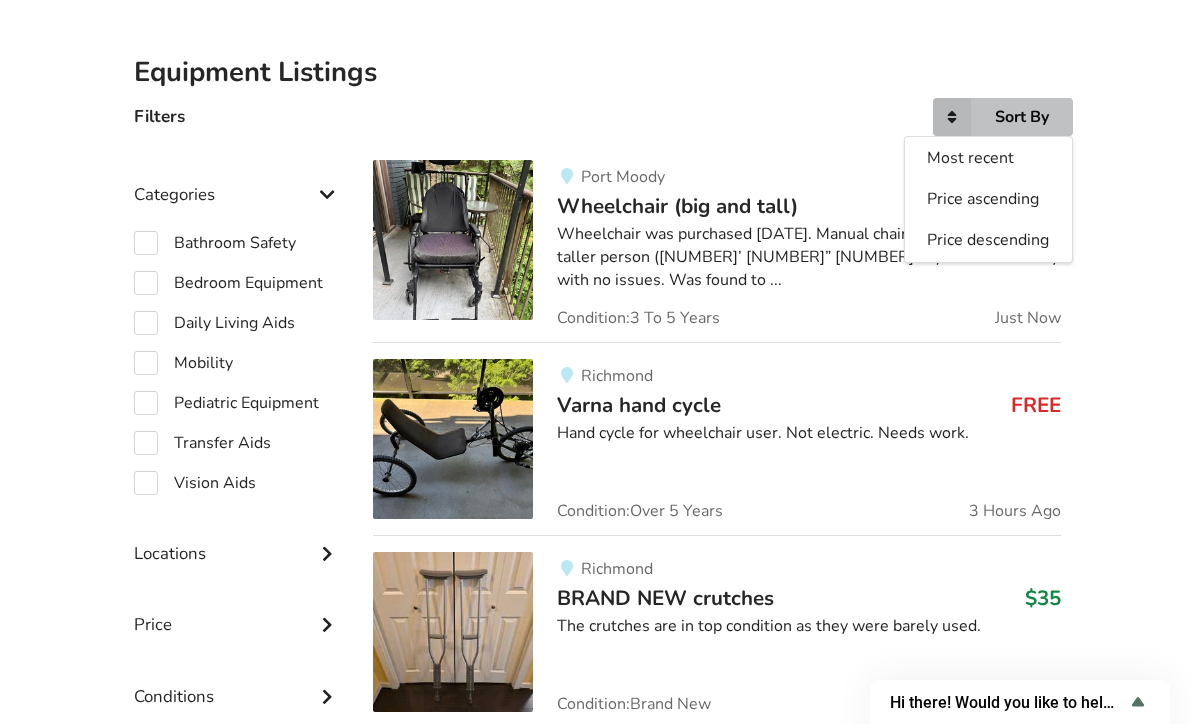 click on "Most recent" at bounding box center [988, 158] 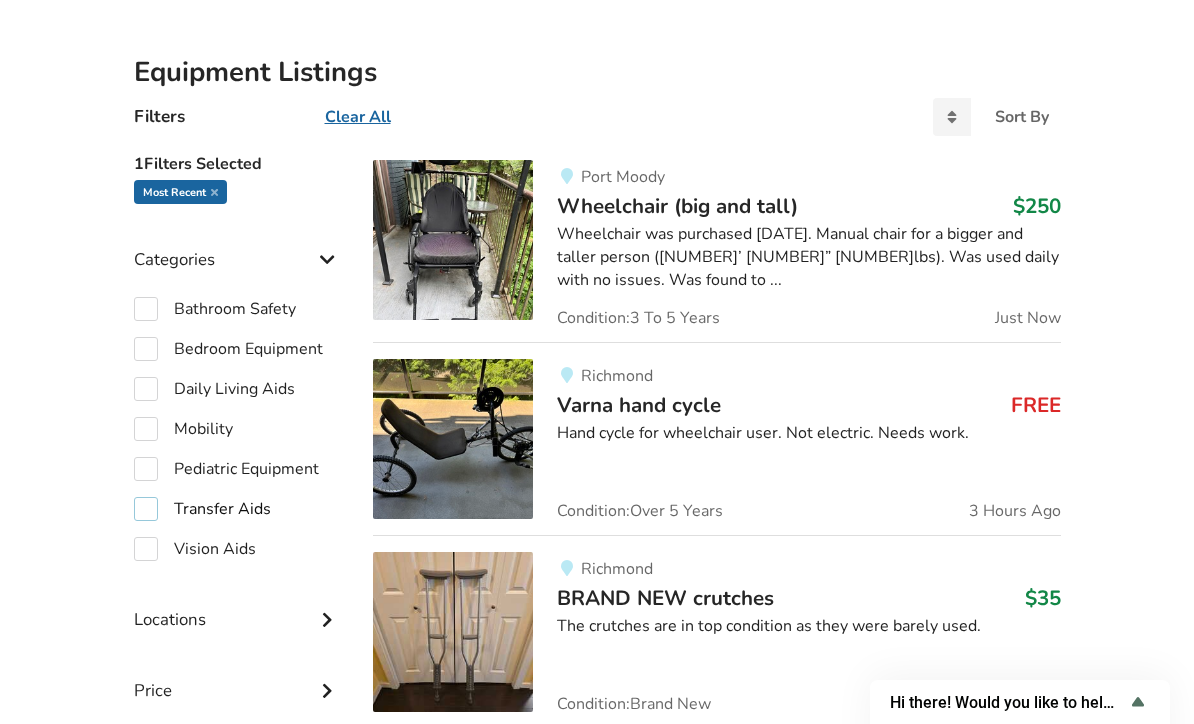 click on "Transfer Aids" at bounding box center (202, 509) 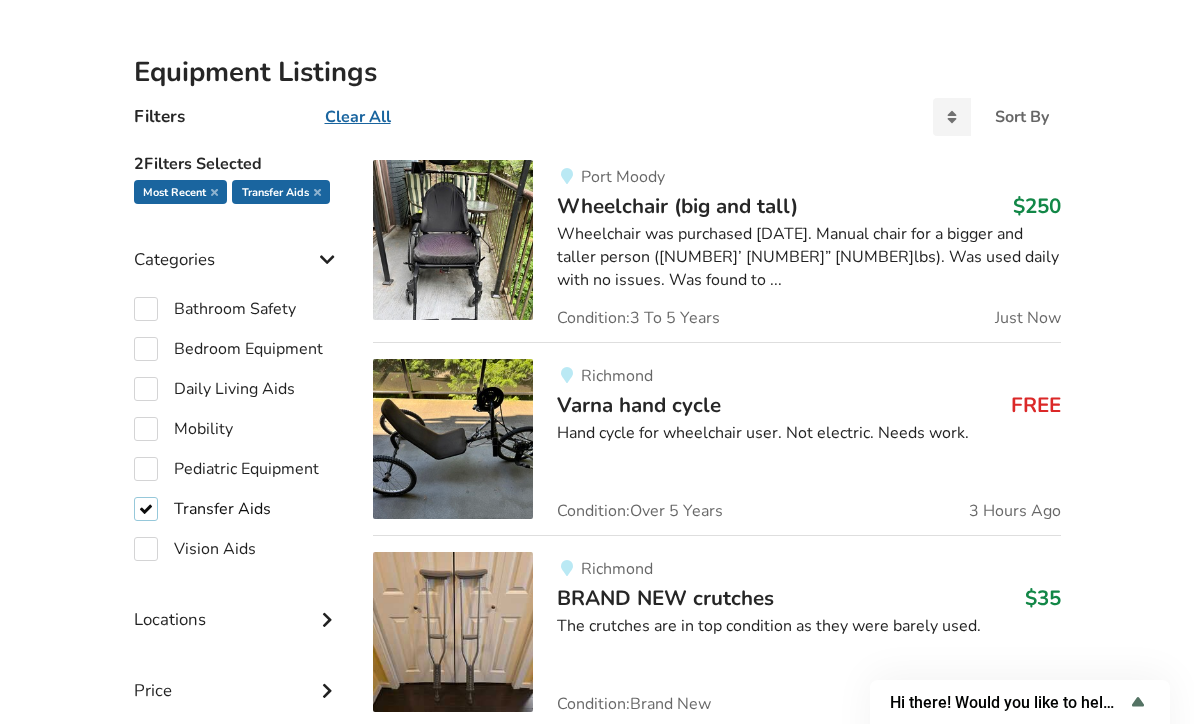 checkbox on "true" 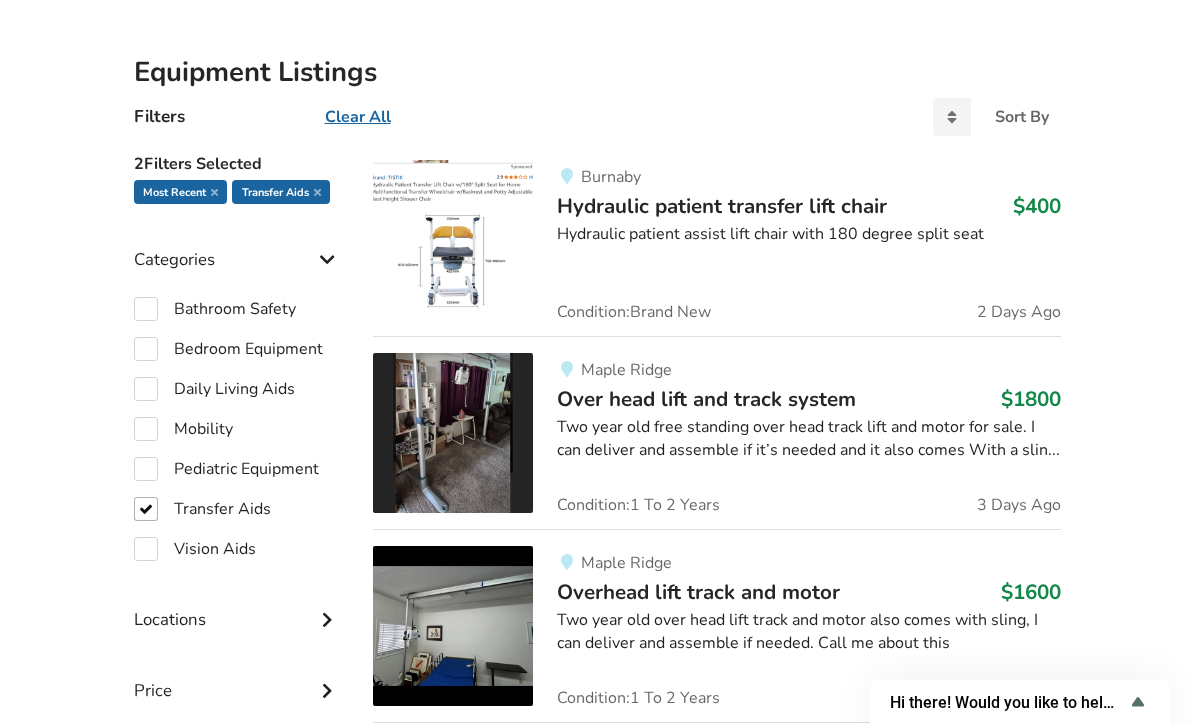 click at bounding box center (453, 240) 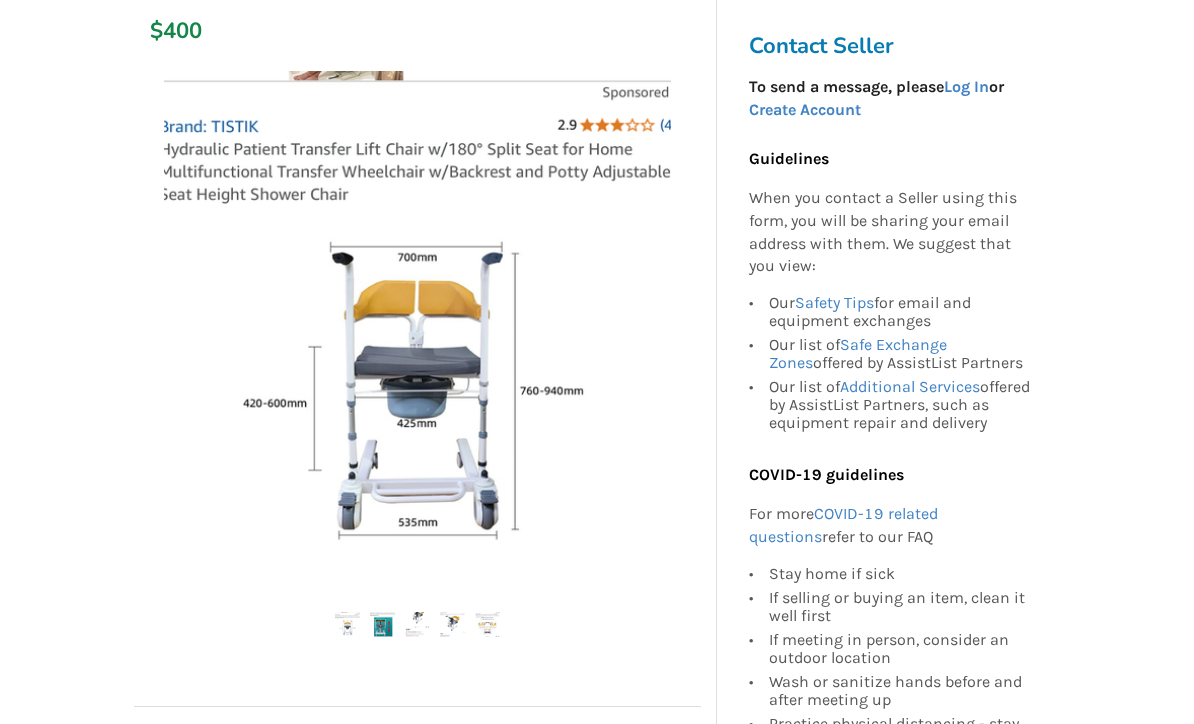 scroll, scrollTop: 349, scrollLeft: 0, axis: vertical 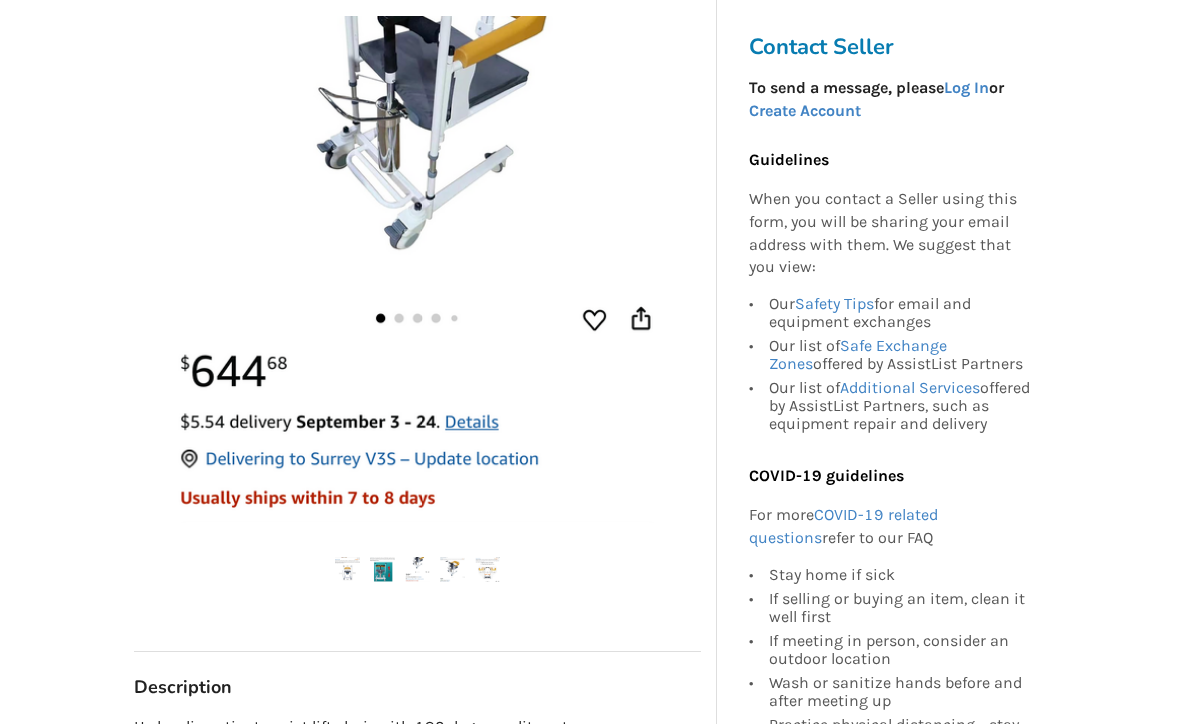 click at bounding box center (417, 569) 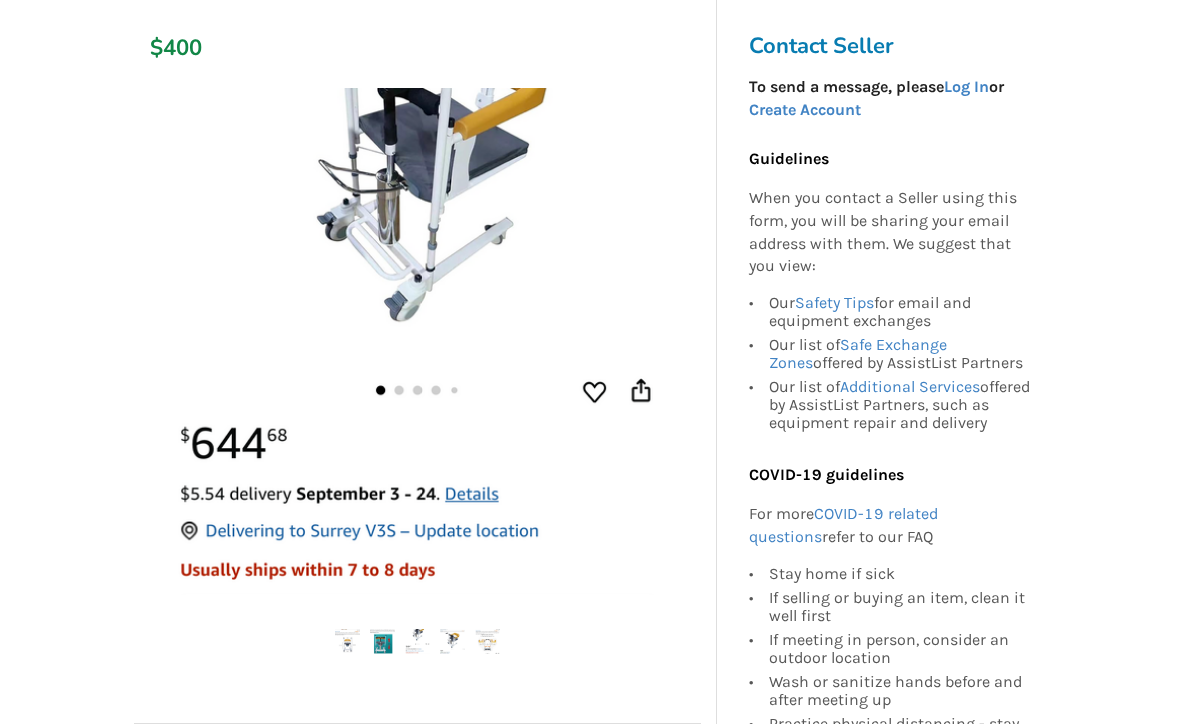 scroll, scrollTop: 277, scrollLeft: 0, axis: vertical 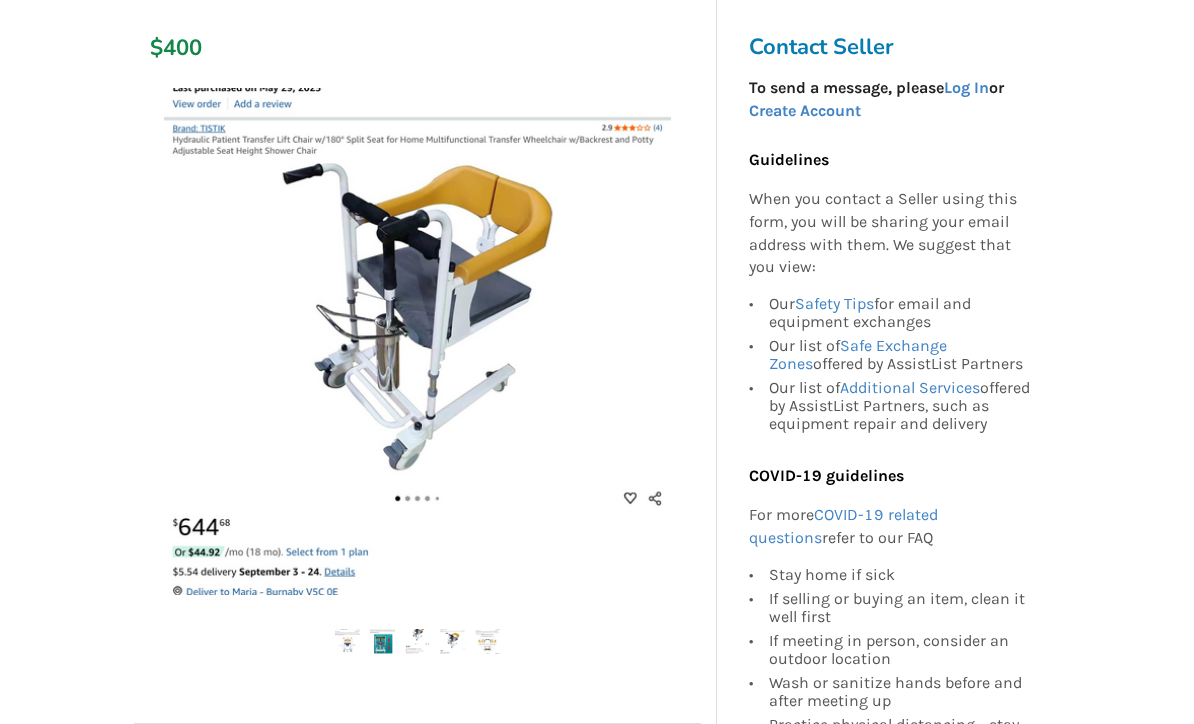 click at bounding box center (417, 641) 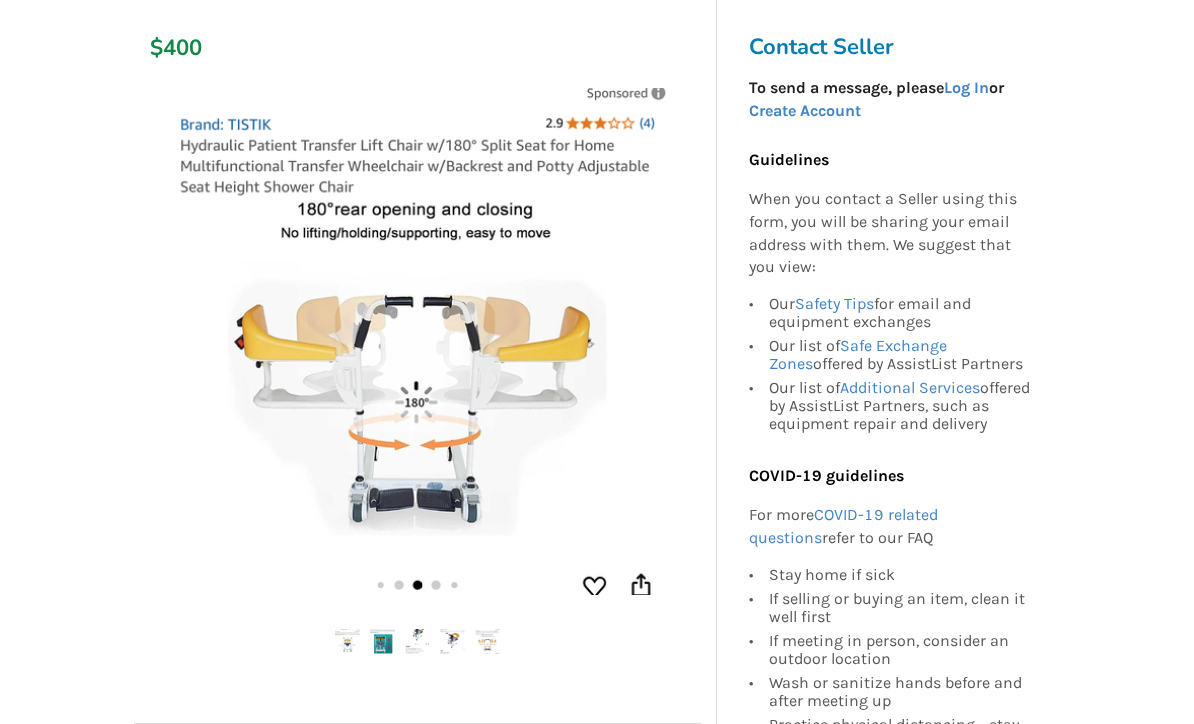 click at bounding box center (487, 641) 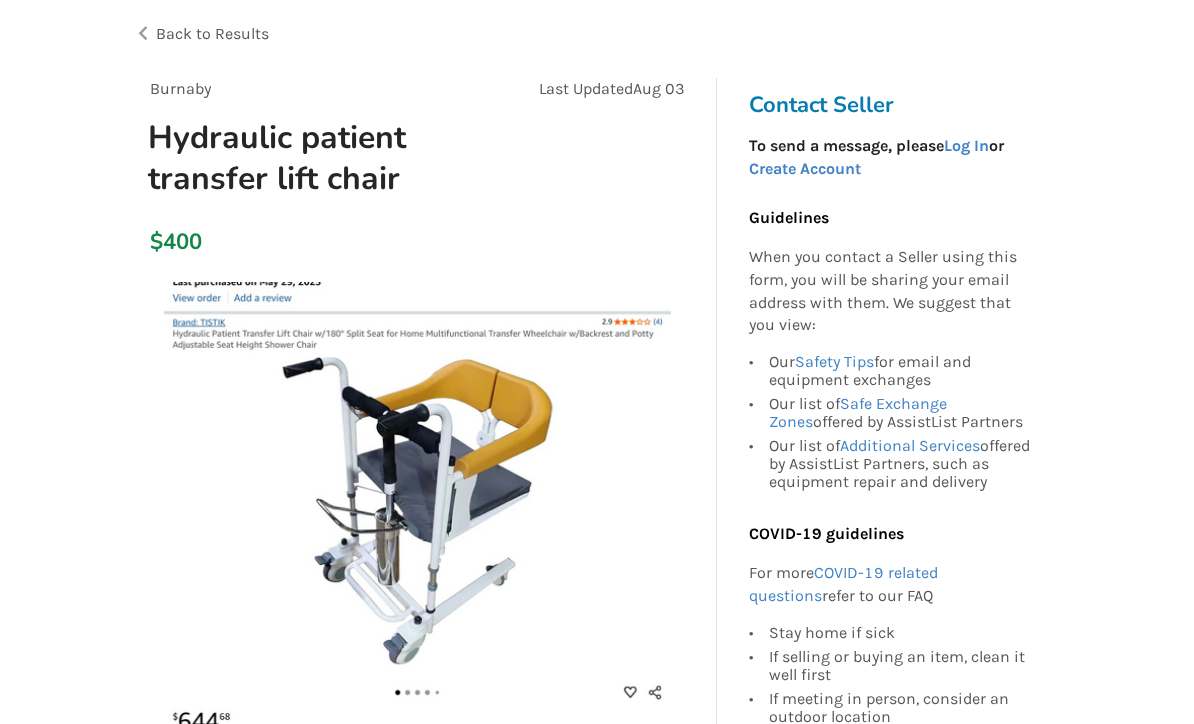scroll, scrollTop: 86, scrollLeft: 0, axis: vertical 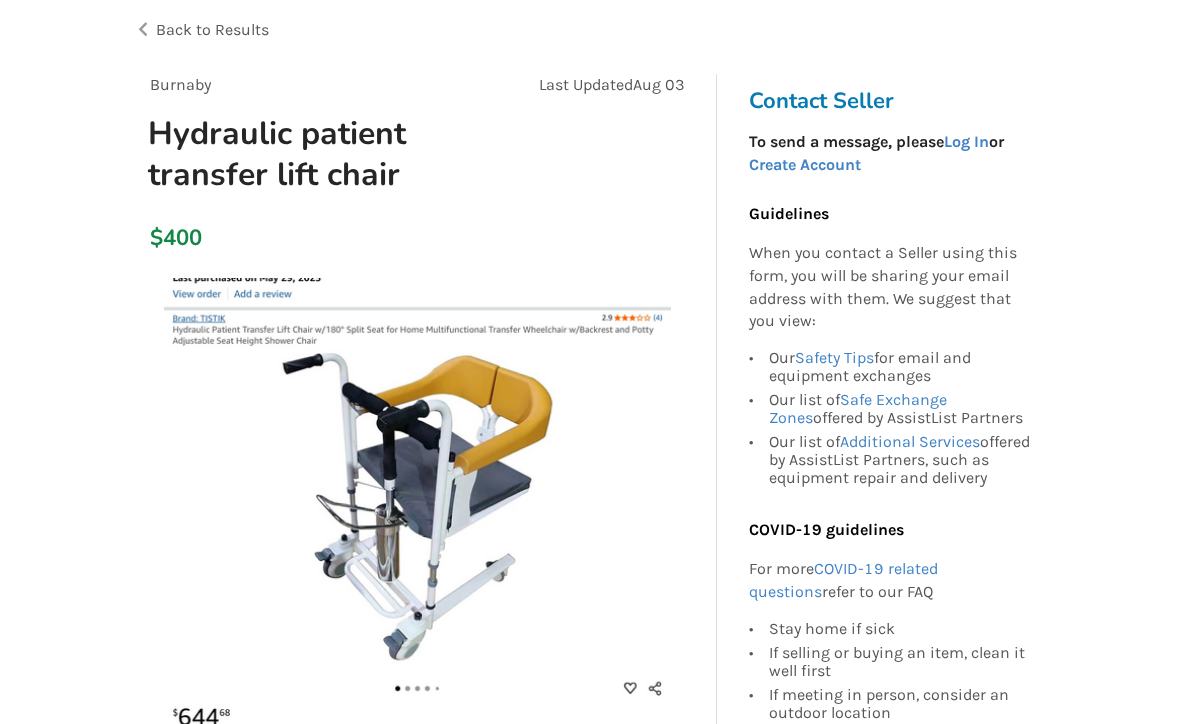 click at bounding box center (417, 532) 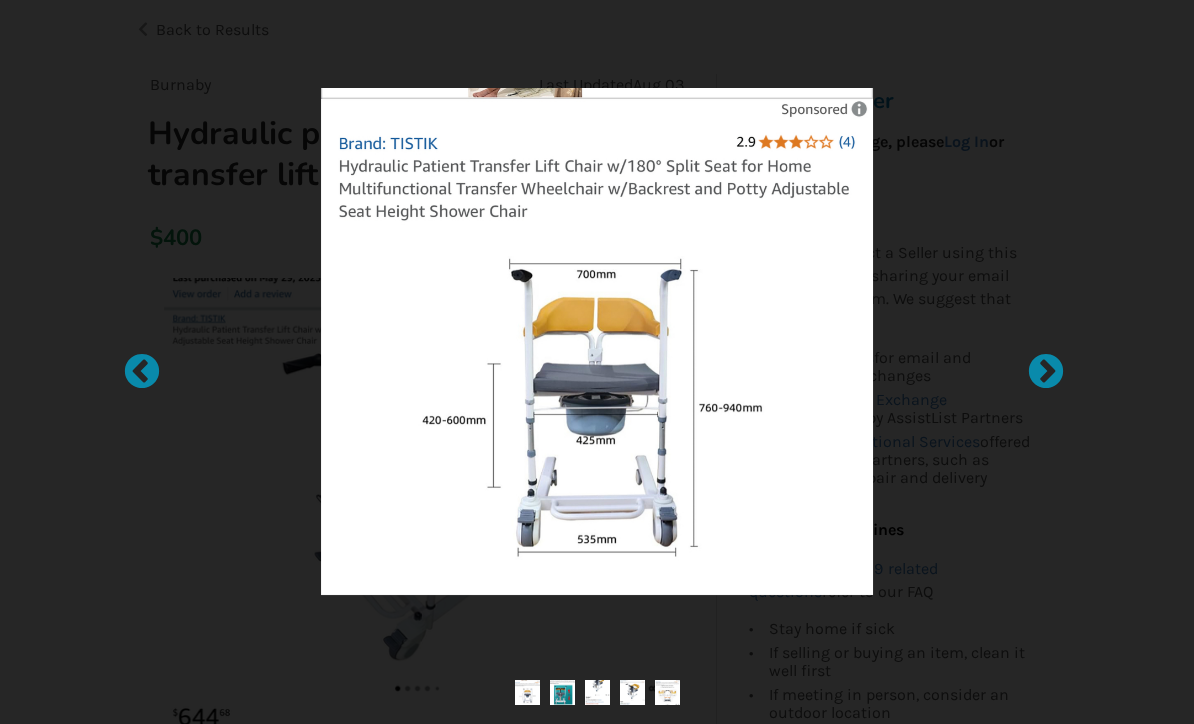 scroll, scrollTop: 0, scrollLeft: 0, axis: both 